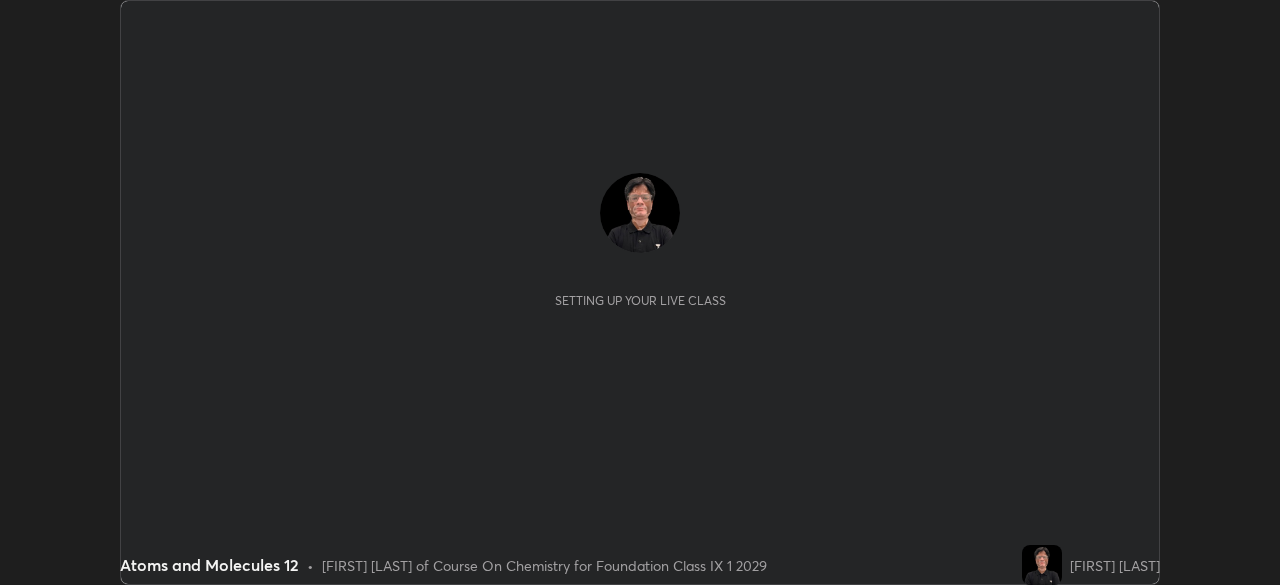 scroll, scrollTop: 0, scrollLeft: 0, axis: both 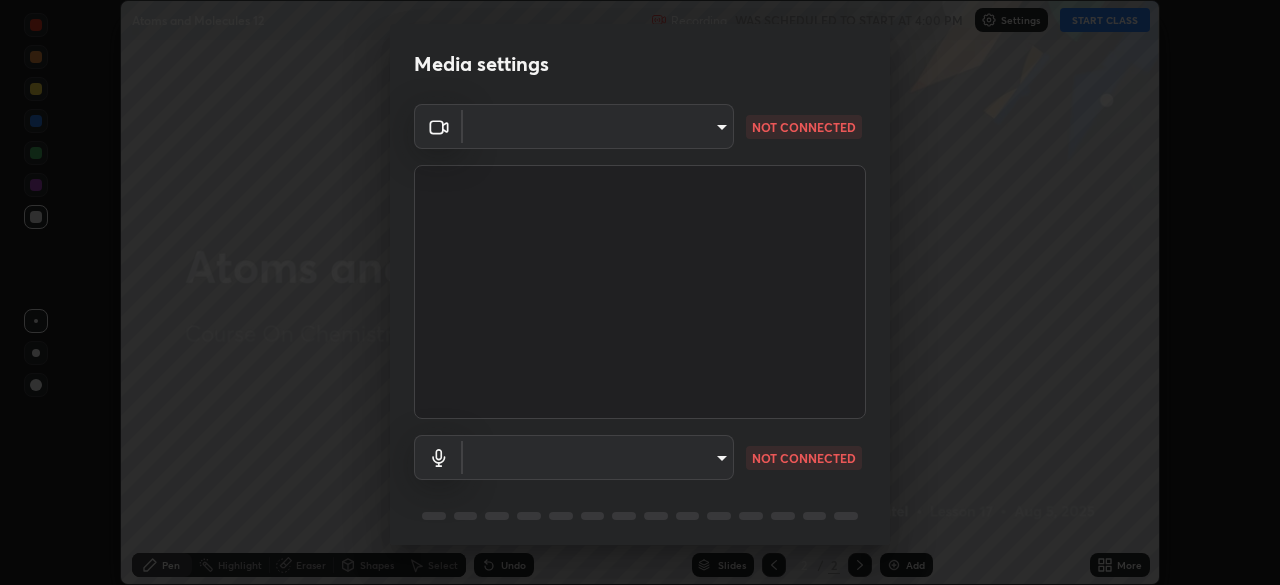 type on "f71e553e624726a4ddb0c4b08359c131bfc597280813abeb697258ceb3185fd0" 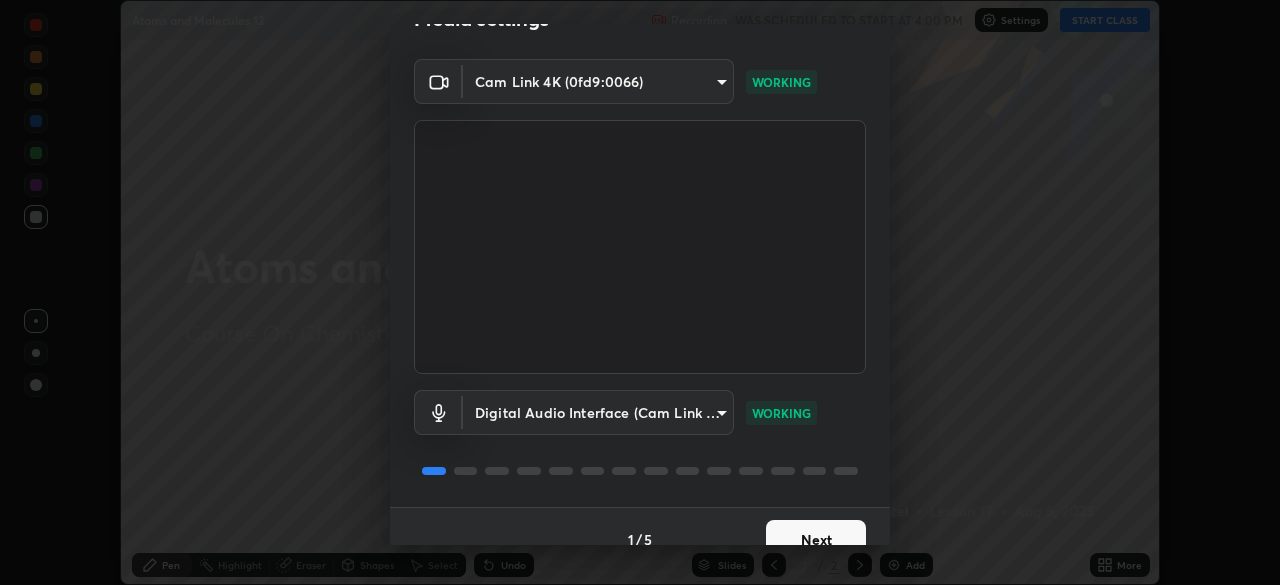 scroll, scrollTop: 71, scrollLeft: 0, axis: vertical 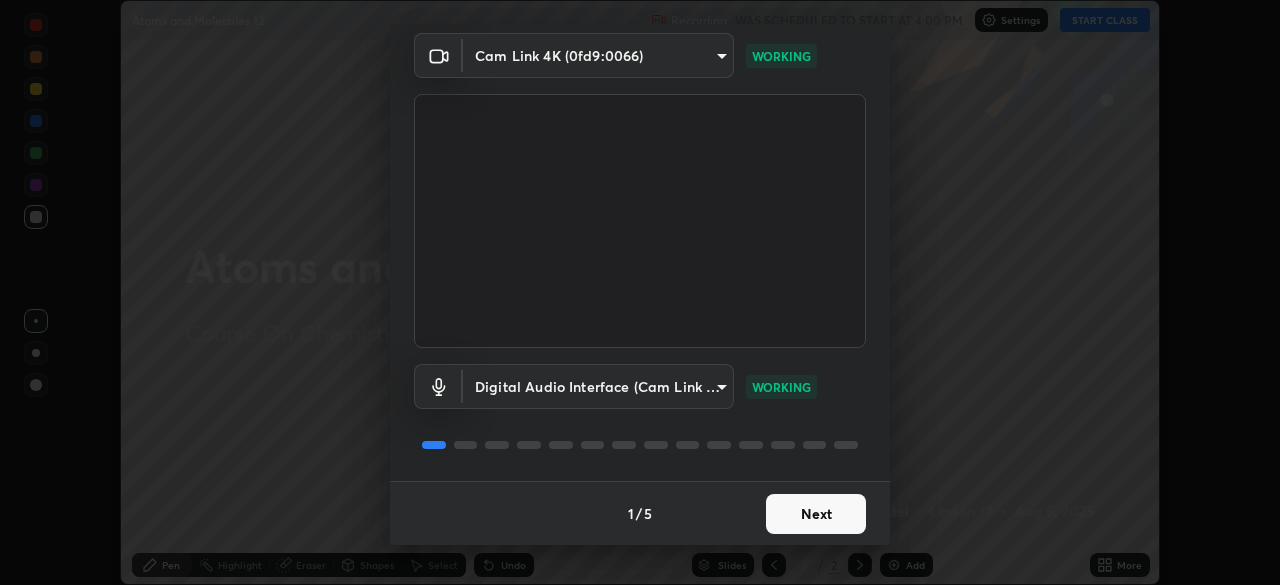 click on "Next" at bounding box center [816, 514] 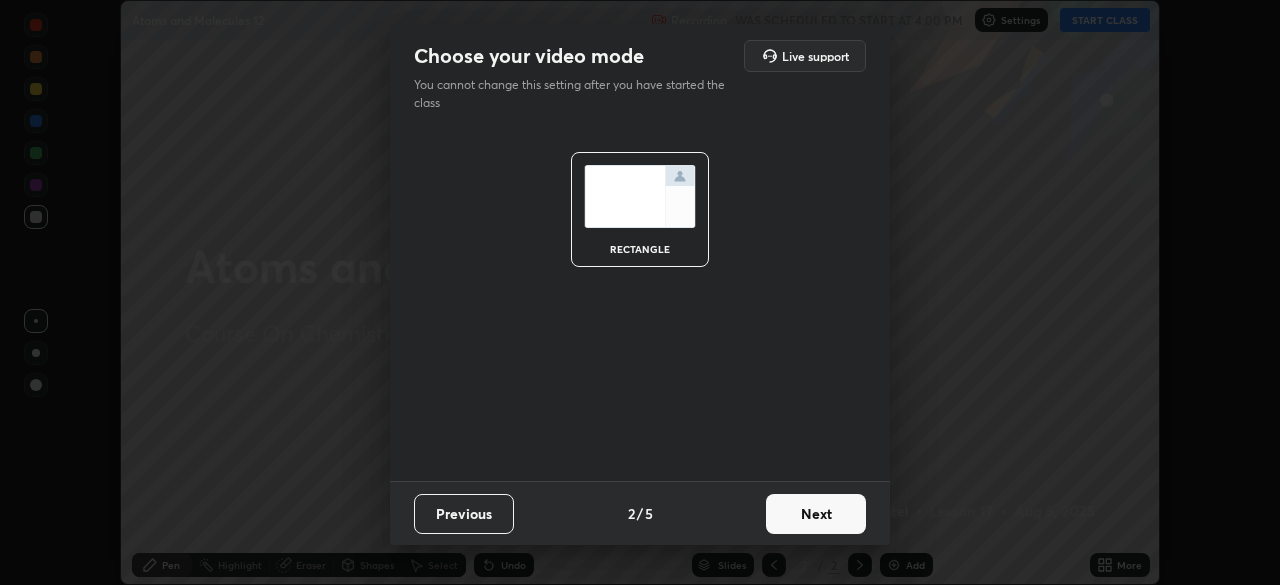 scroll, scrollTop: 0, scrollLeft: 0, axis: both 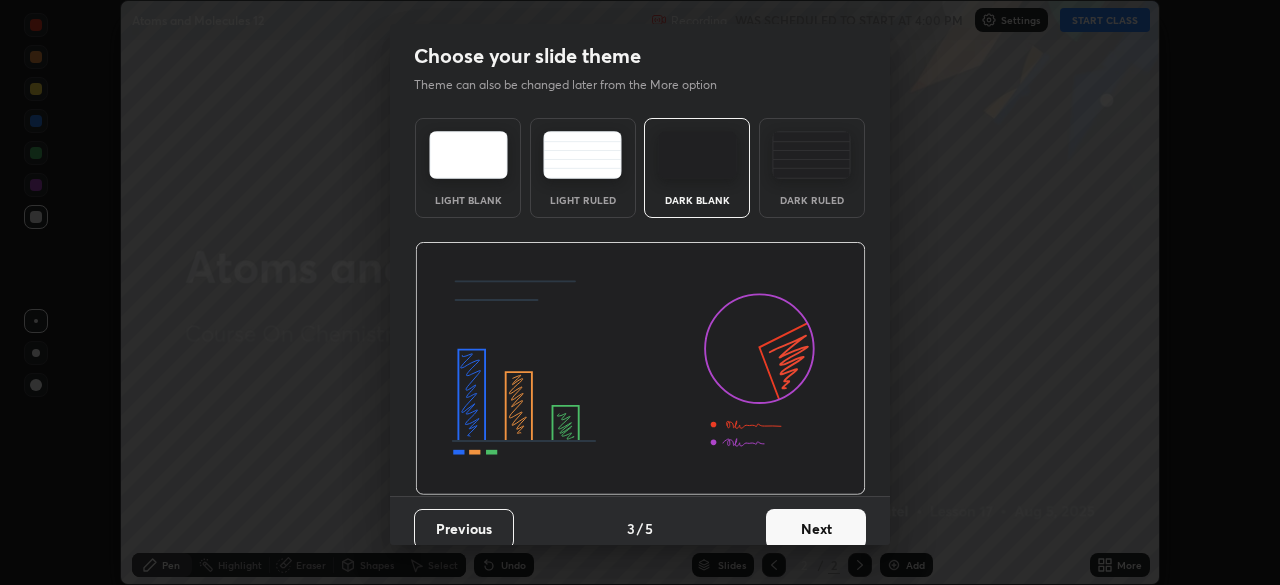 click on "Next" at bounding box center [816, 529] 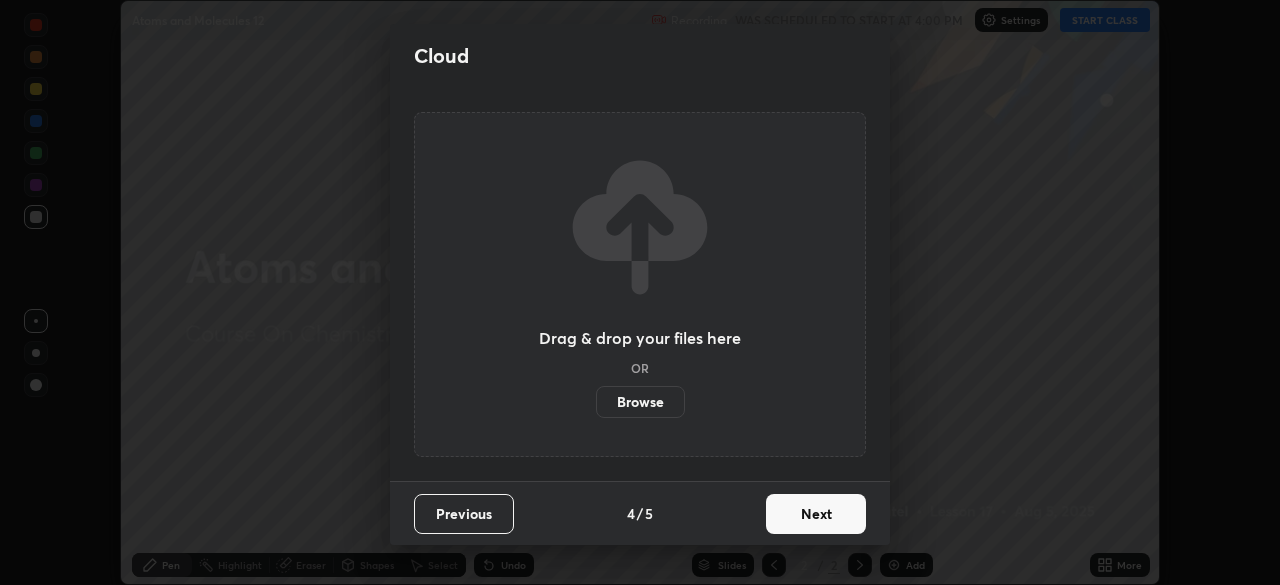 click on "Next" at bounding box center [816, 514] 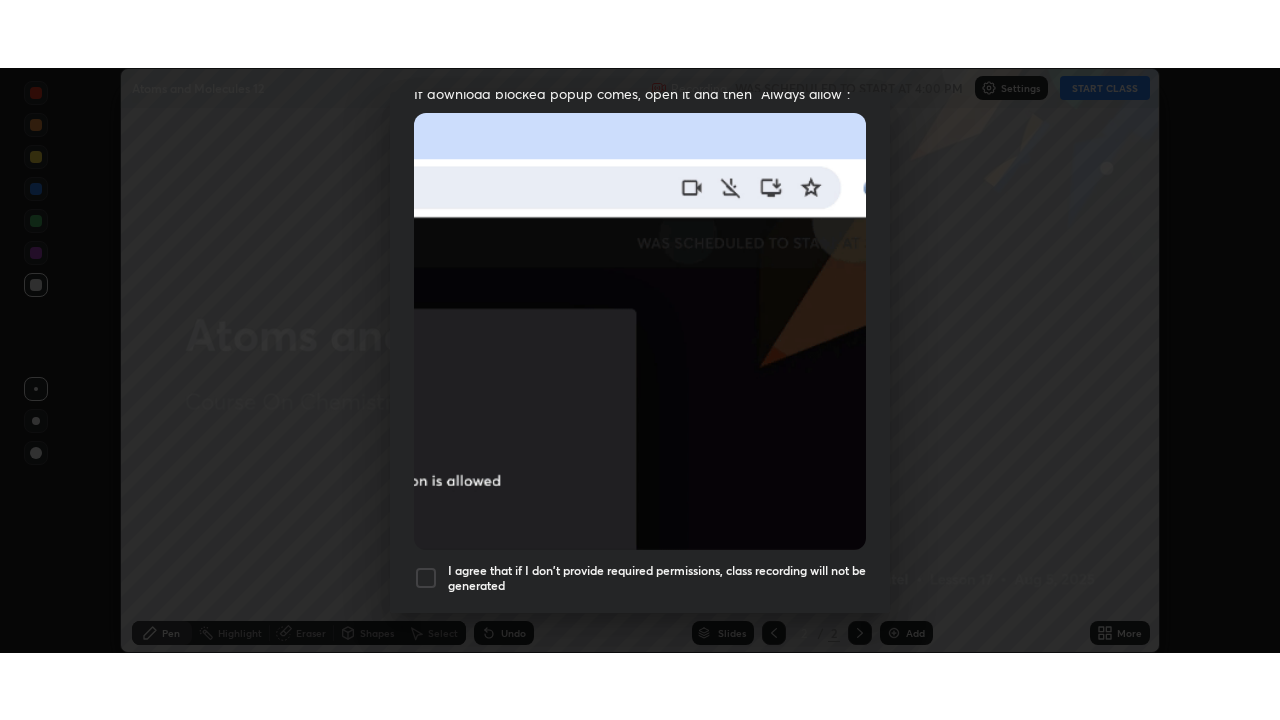 scroll, scrollTop: 479, scrollLeft: 0, axis: vertical 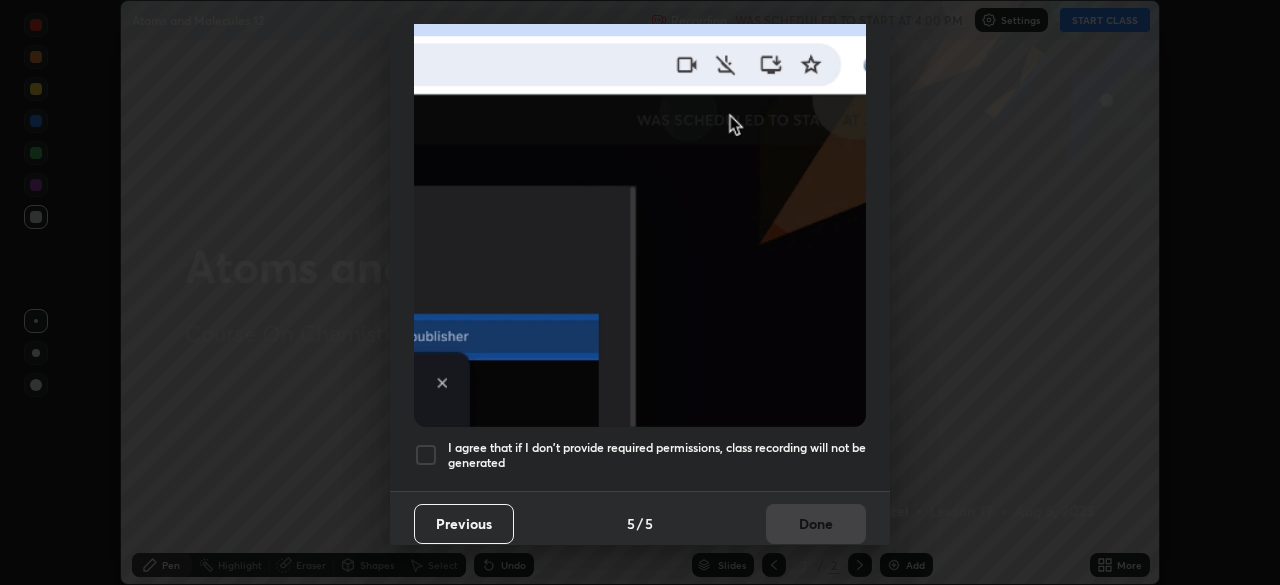 click at bounding box center [426, 455] 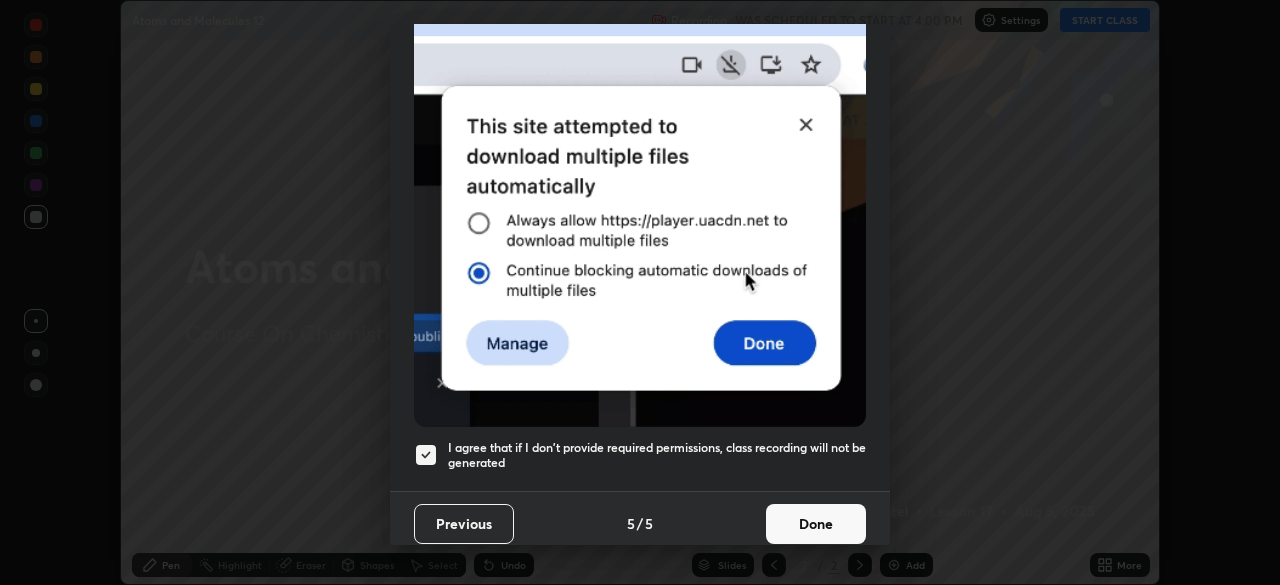 click on "Done" at bounding box center (816, 524) 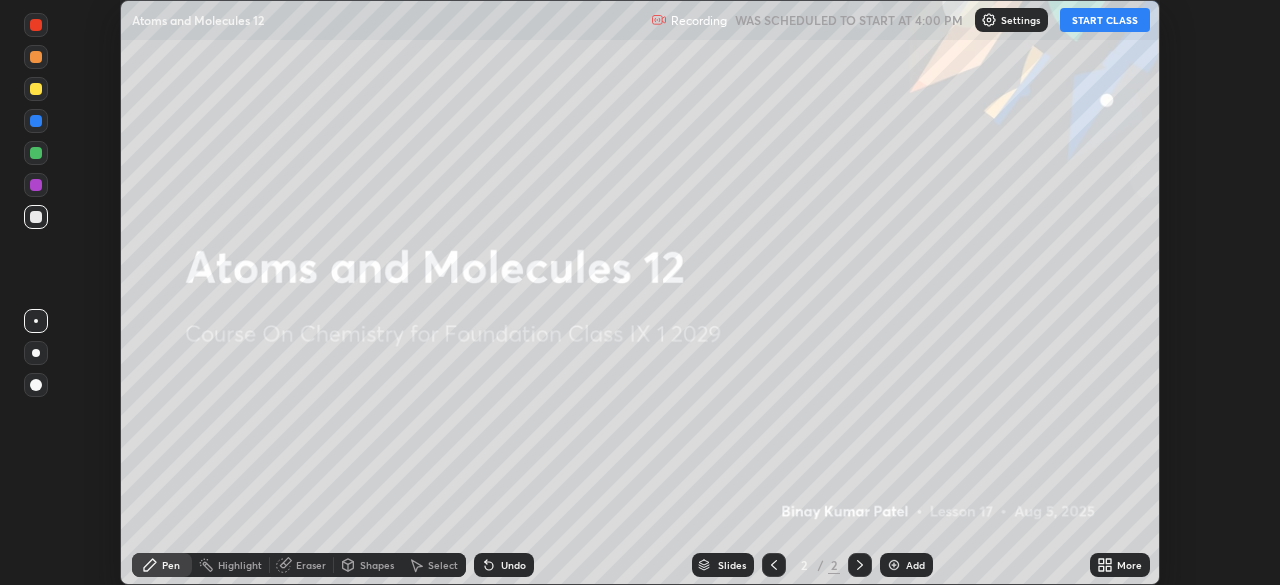 click 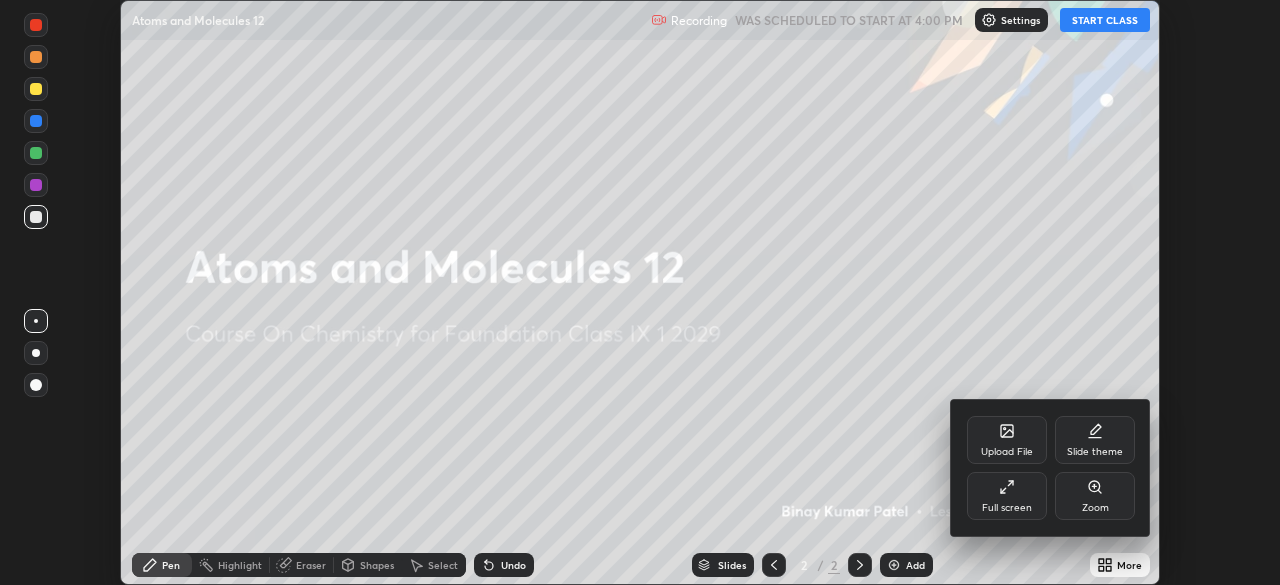 click on "Full screen" at bounding box center (1007, 496) 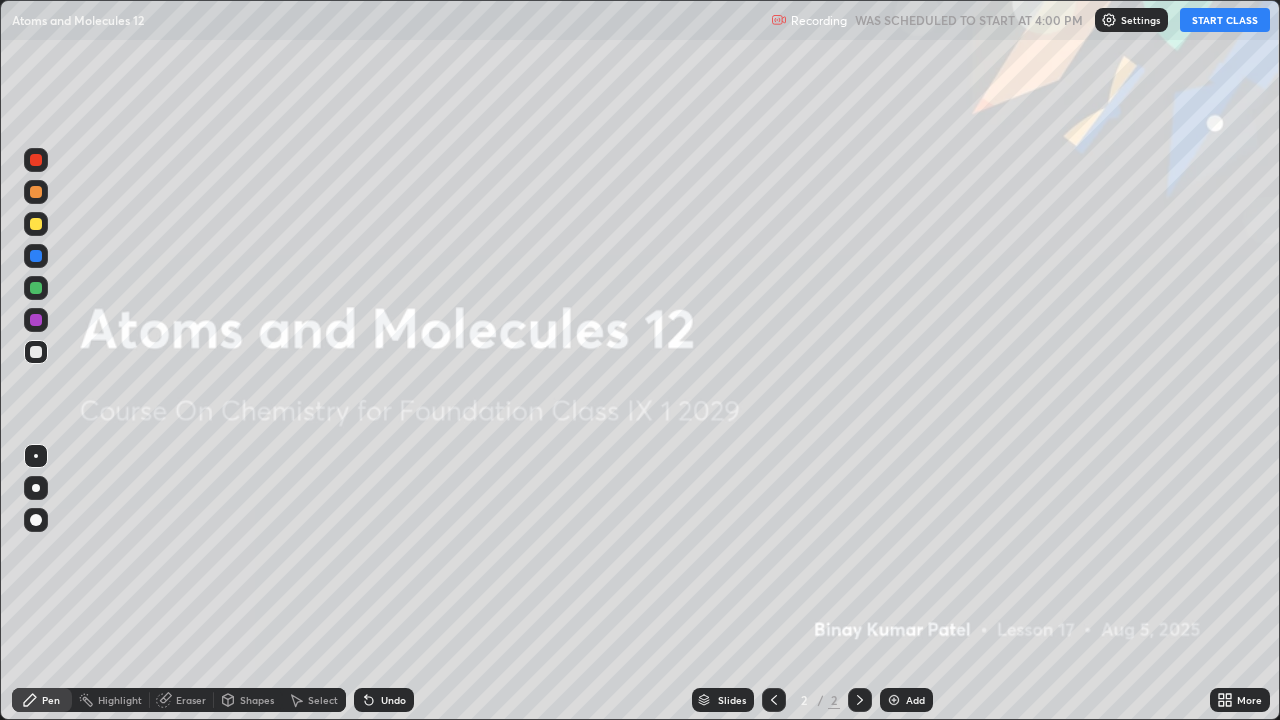 scroll, scrollTop: 99280, scrollLeft: 98720, axis: both 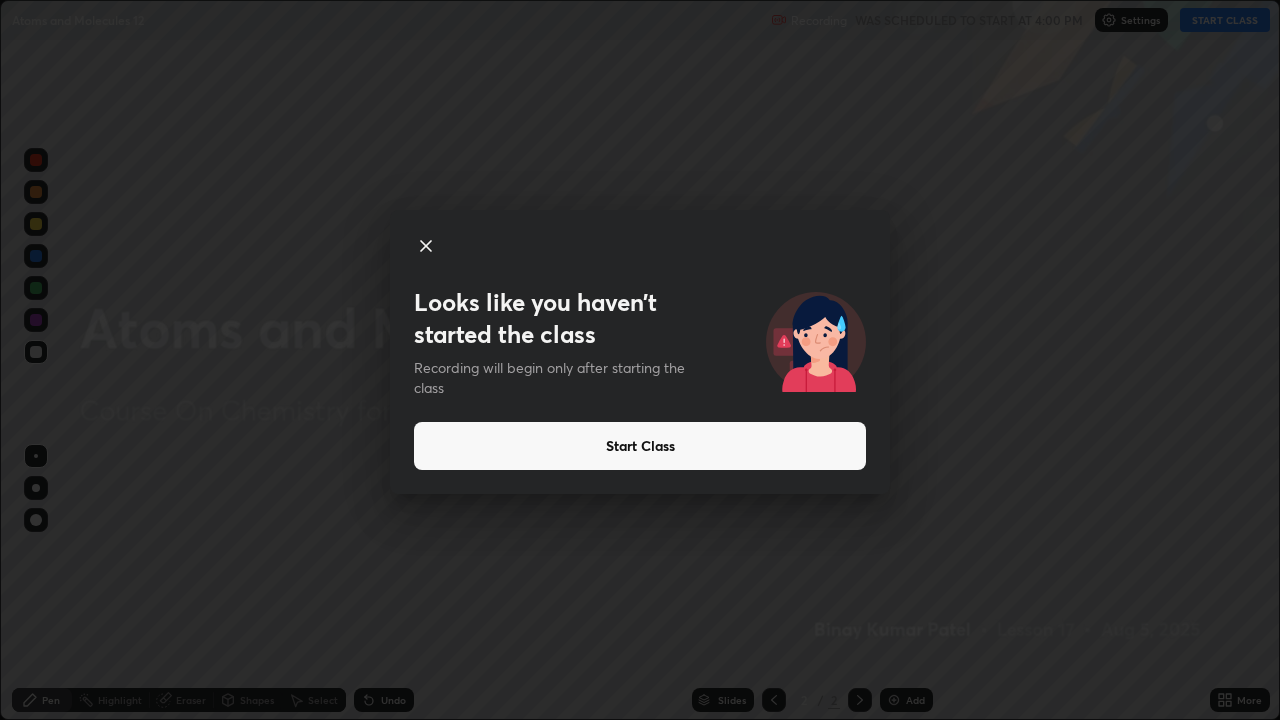 click 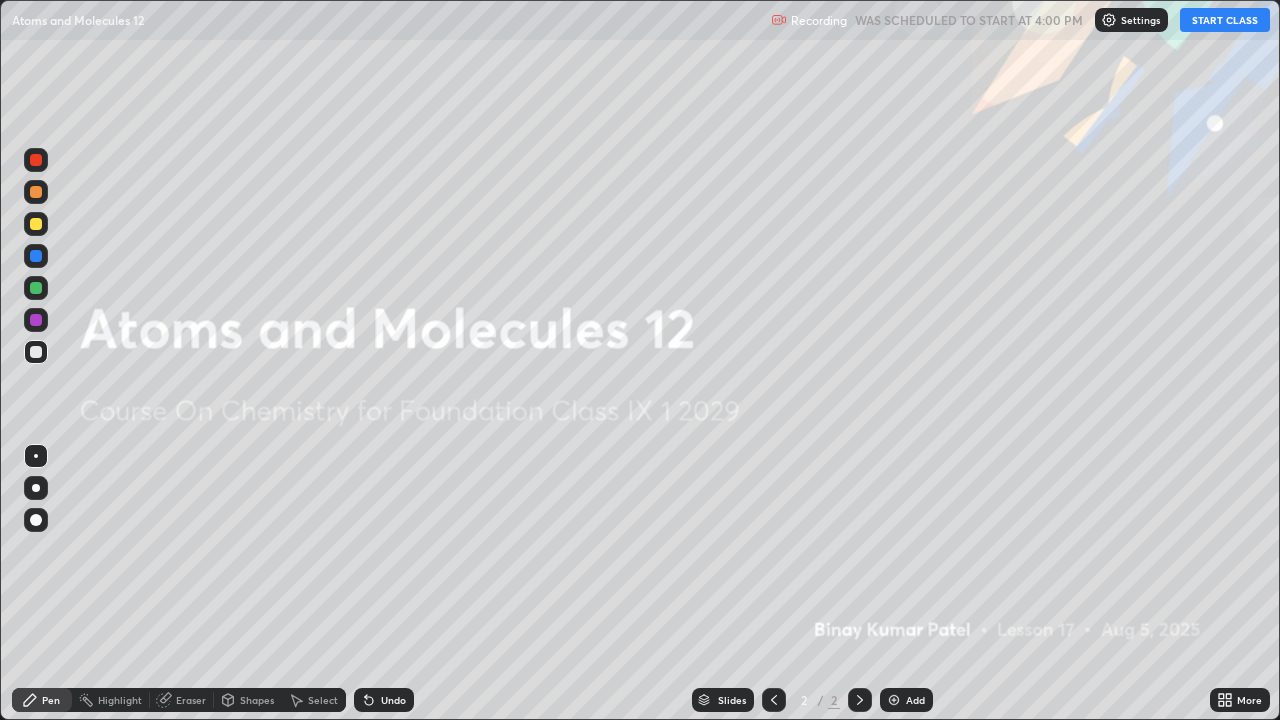 click at bounding box center (894, 700) 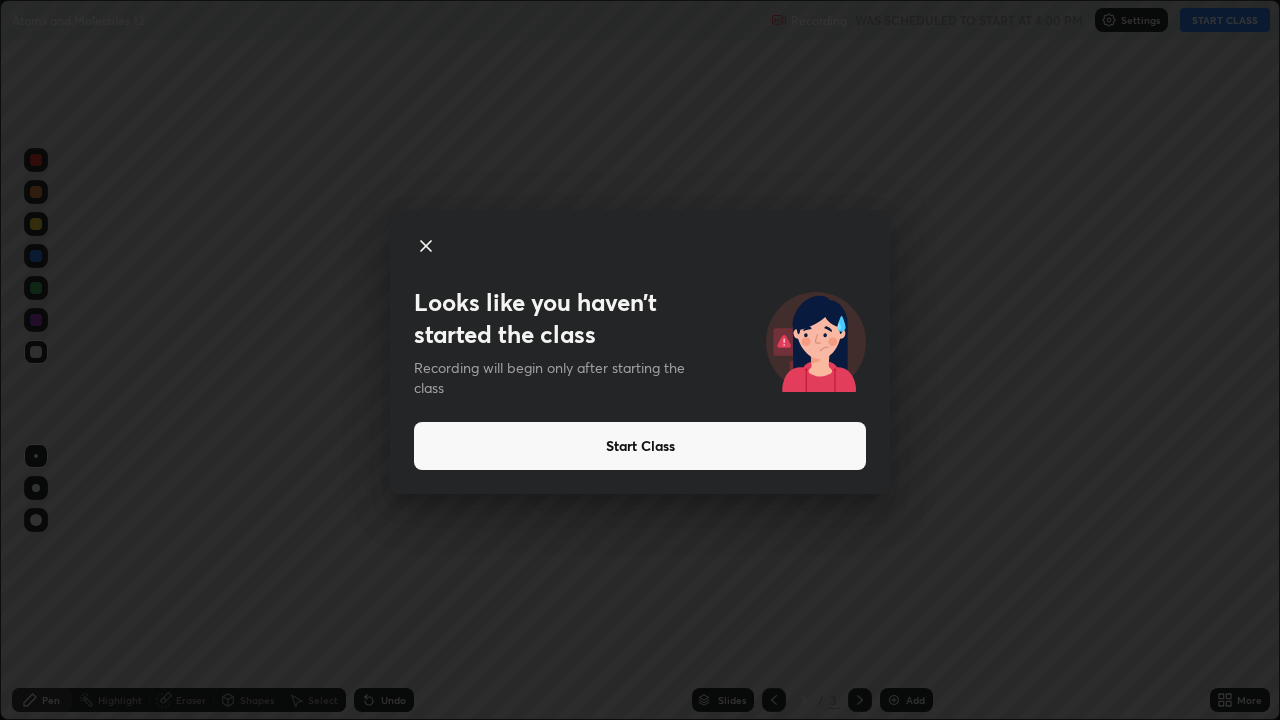 click 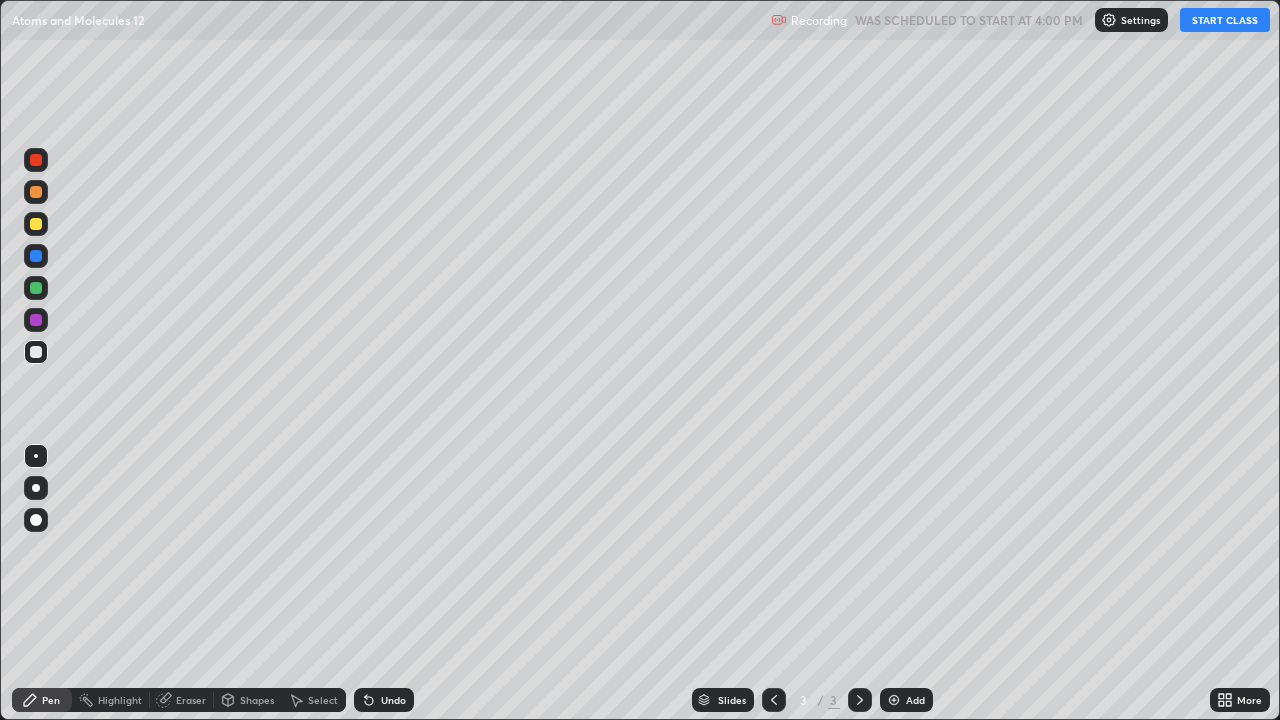 click on "START CLASS" at bounding box center [1225, 20] 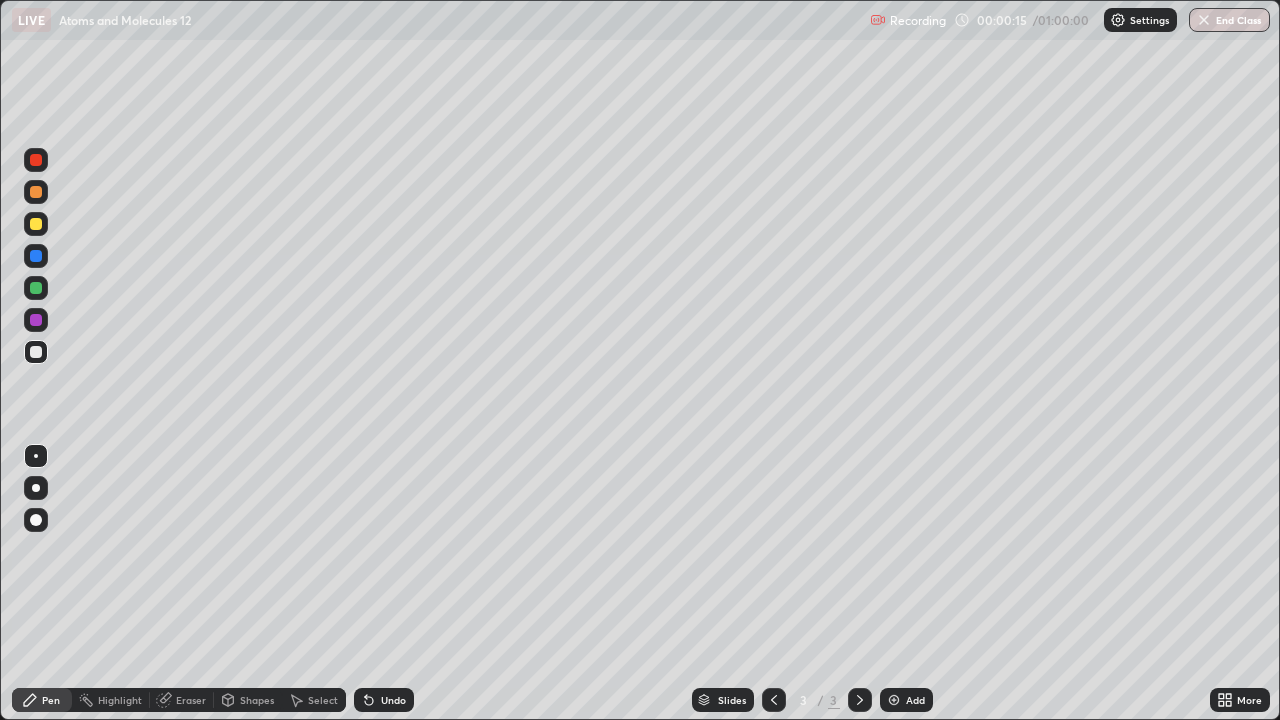 click at bounding box center (36, 224) 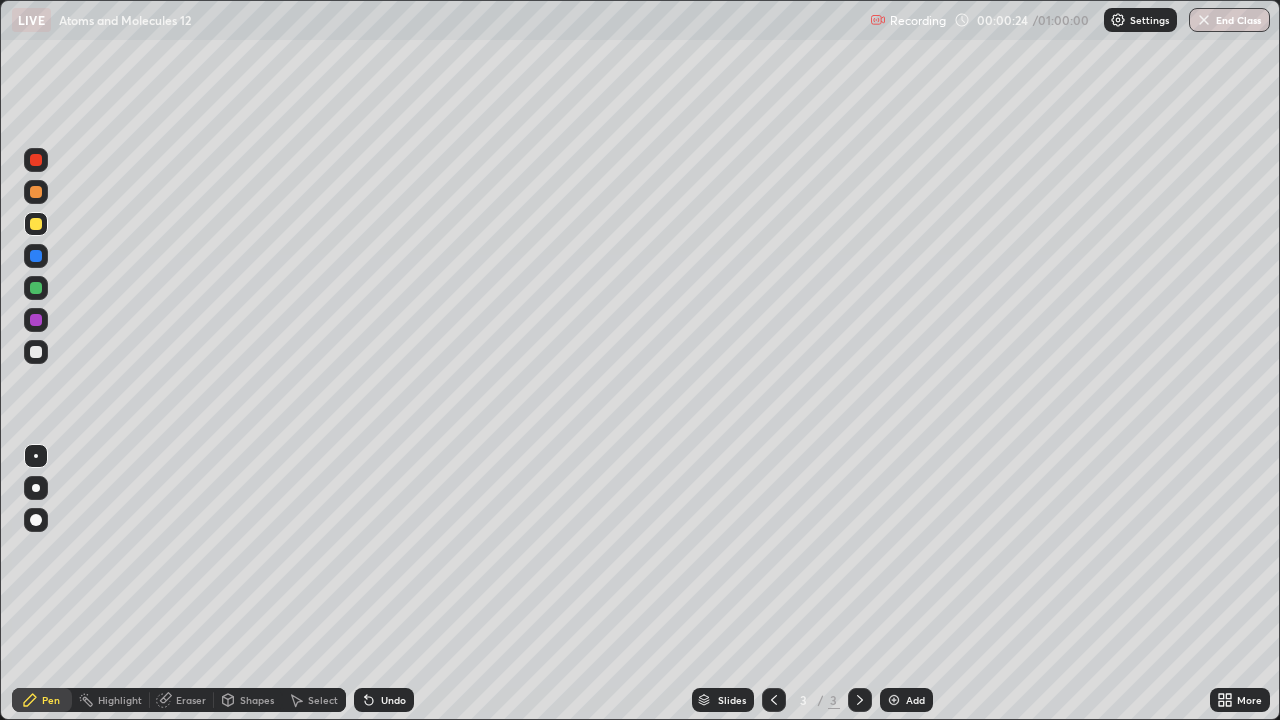 click at bounding box center (36, 520) 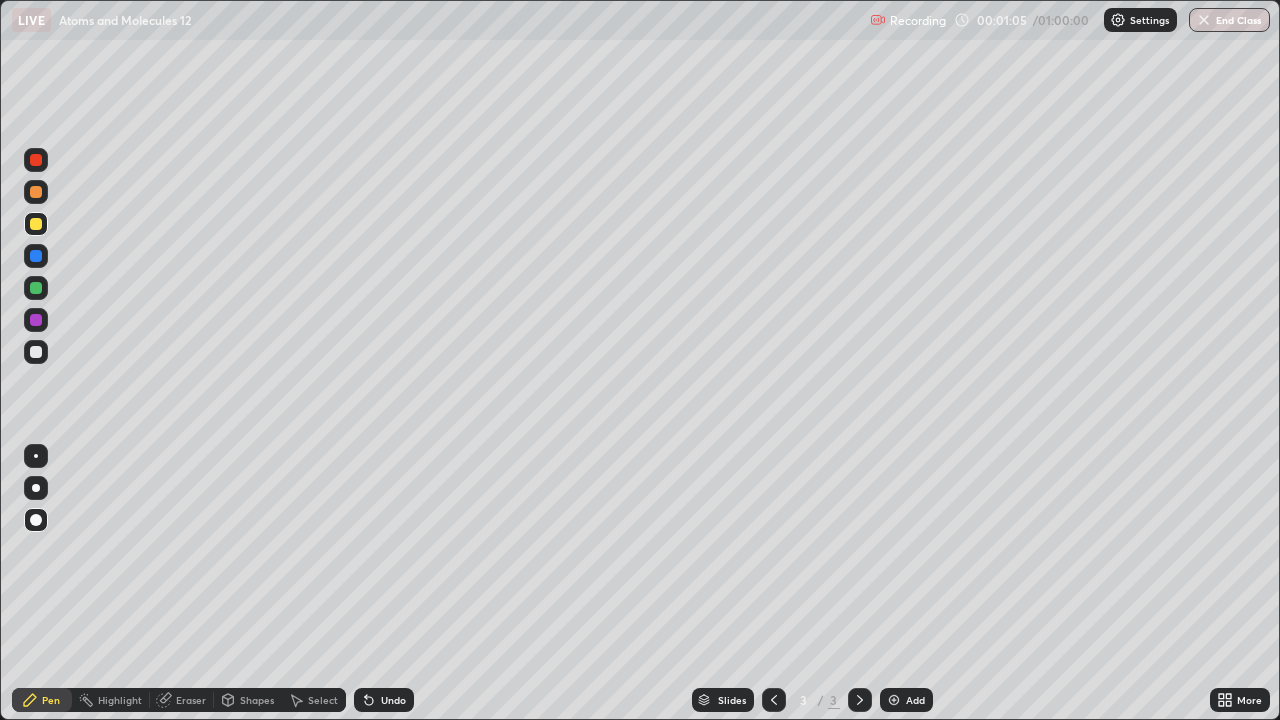 click at bounding box center (36, 352) 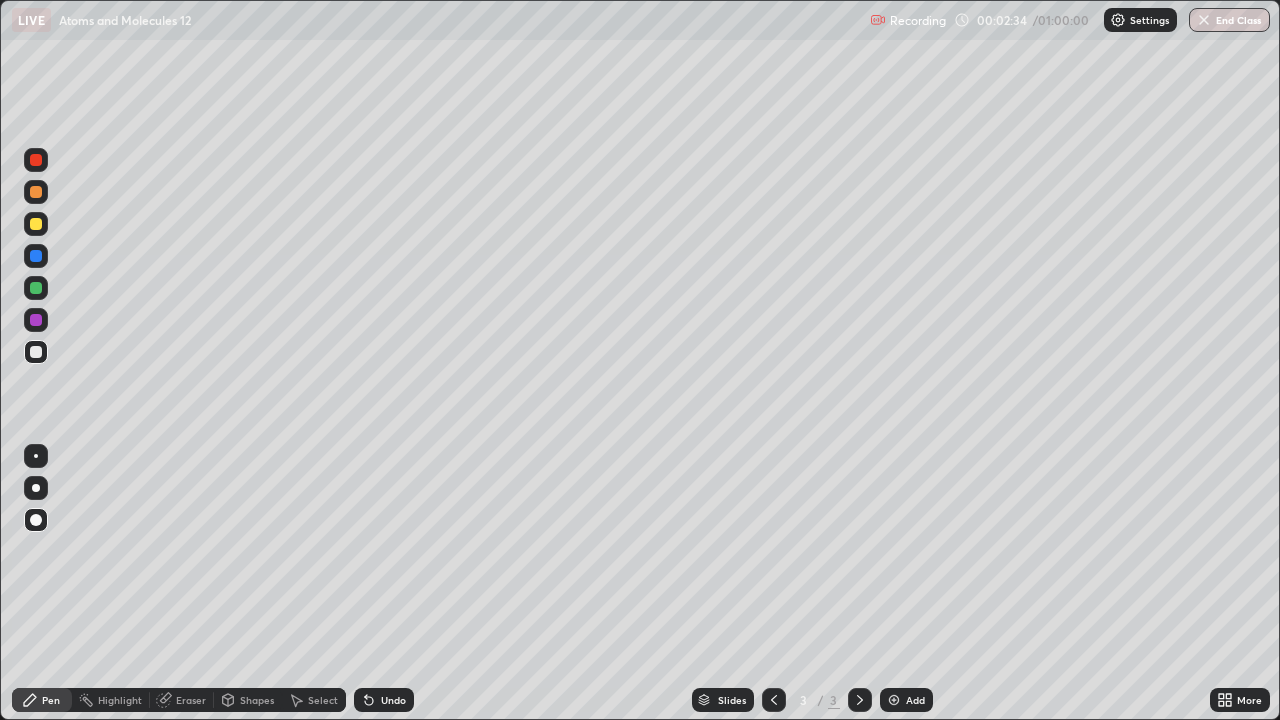 click 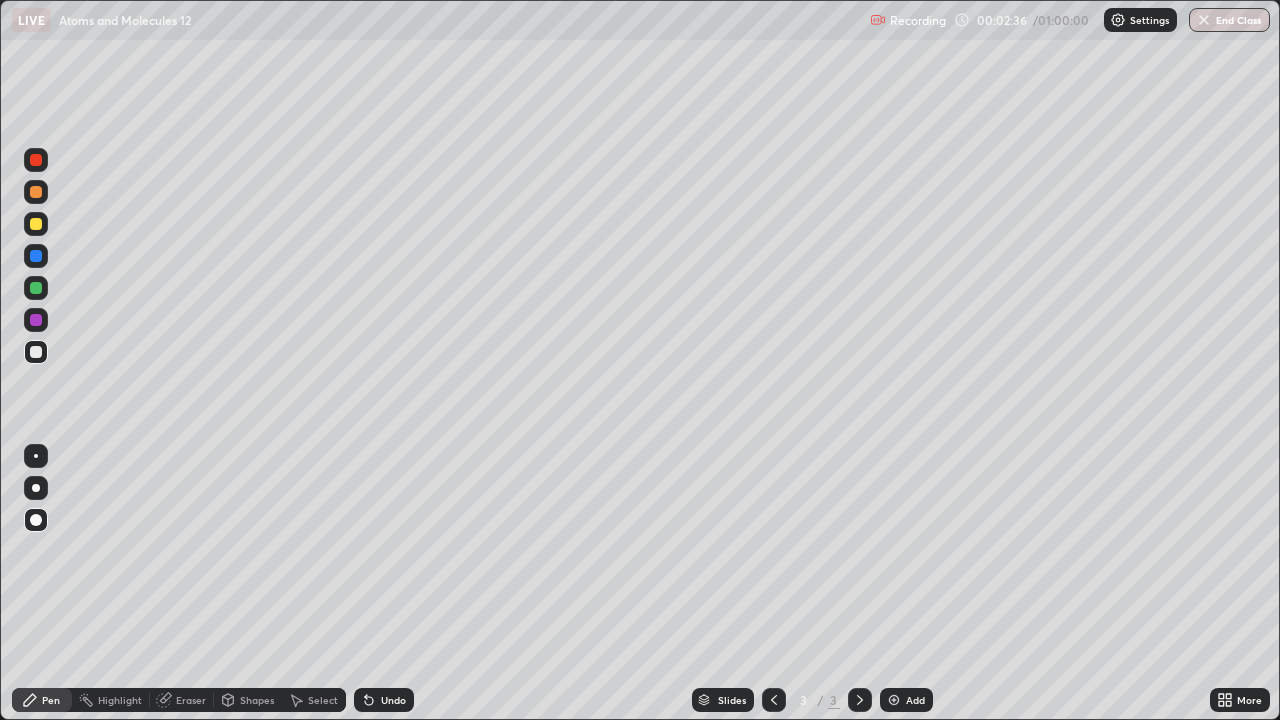 click at bounding box center [894, 700] 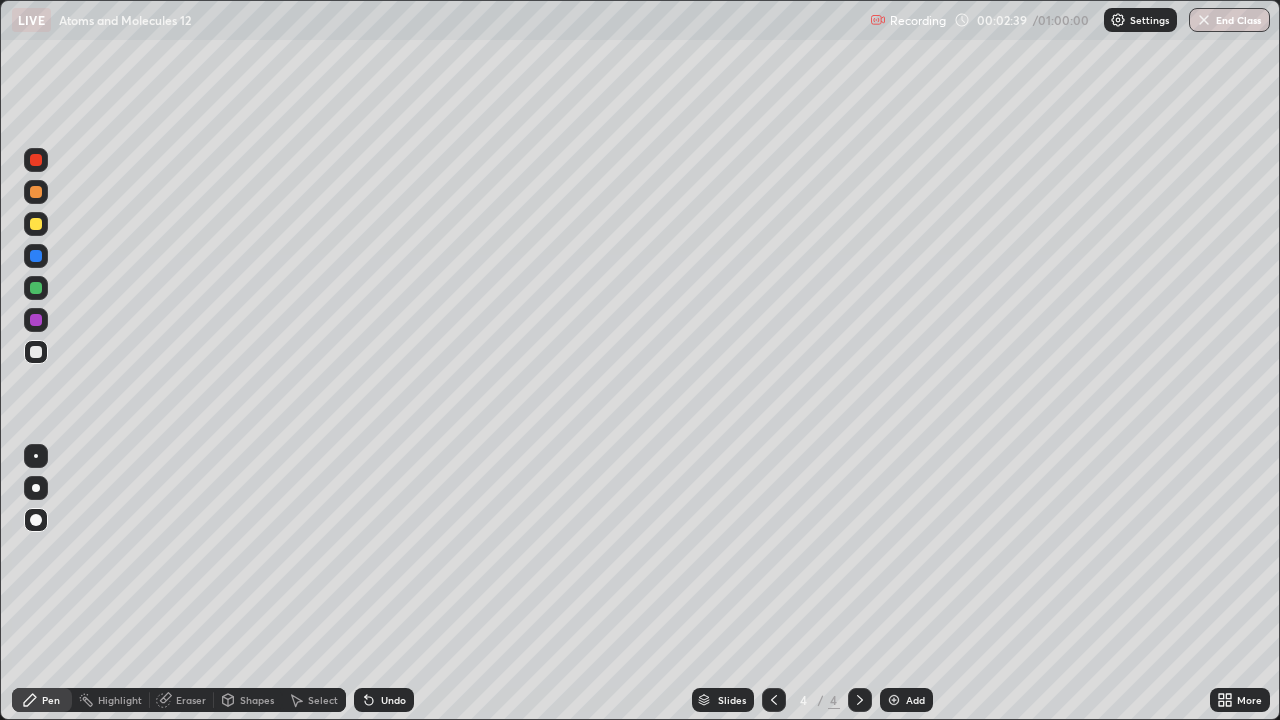 click at bounding box center (36, 224) 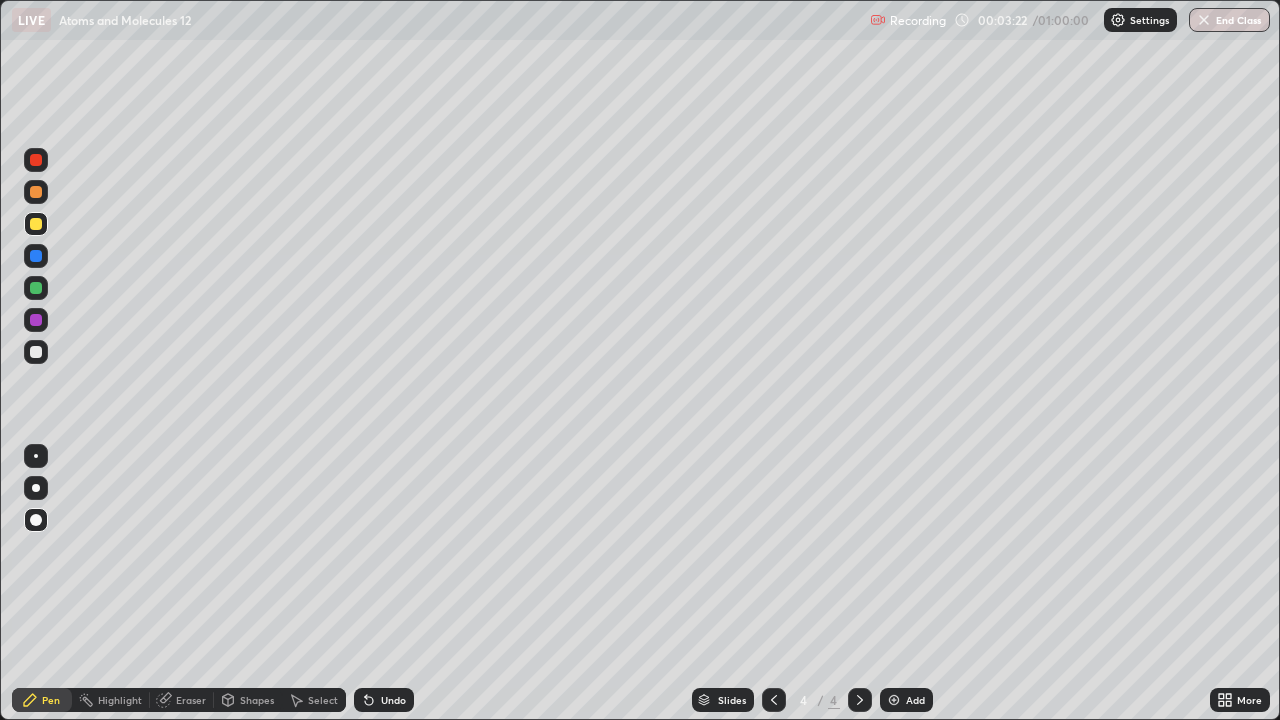 click at bounding box center (36, 352) 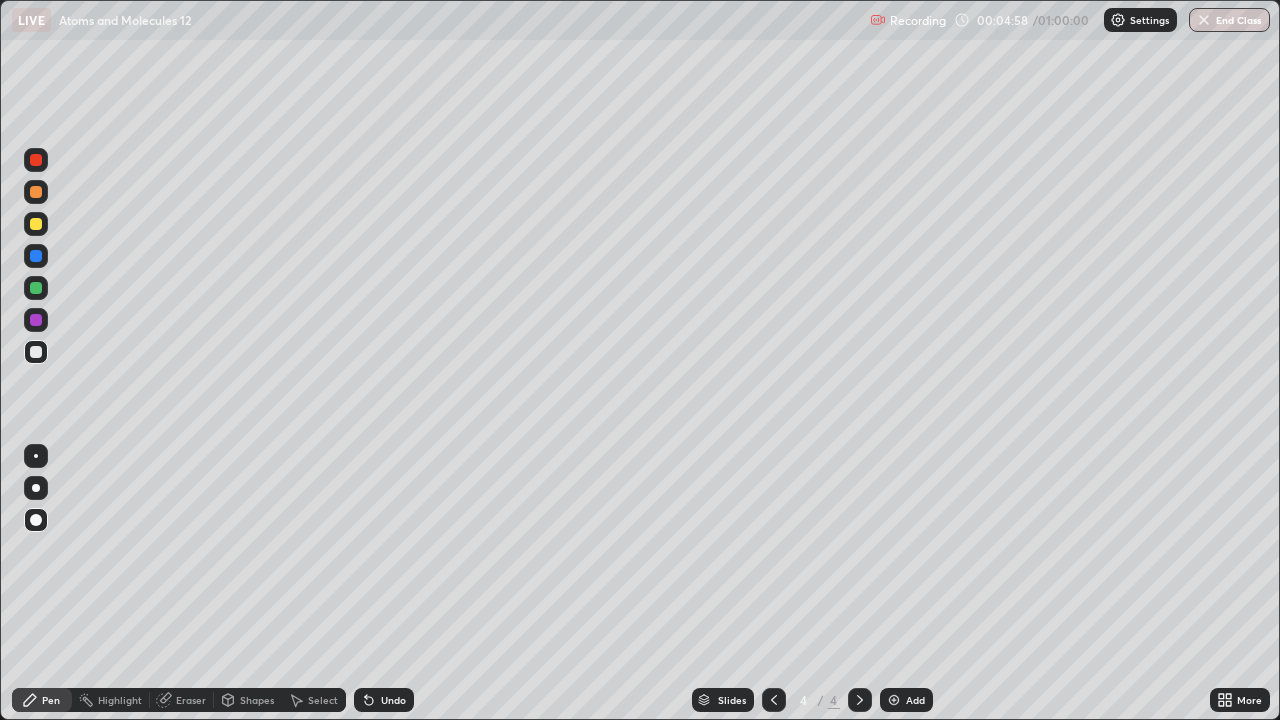 click at bounding box center [36, 224] 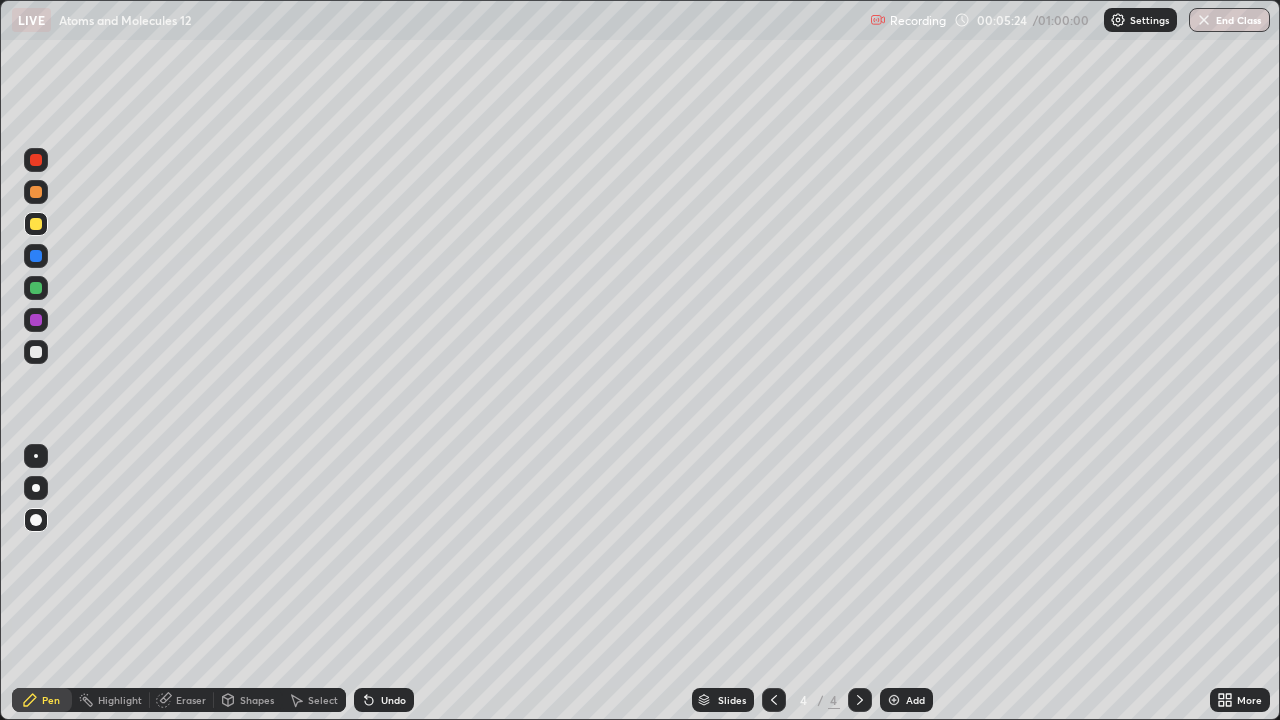 click at bounding box center (36, 288) 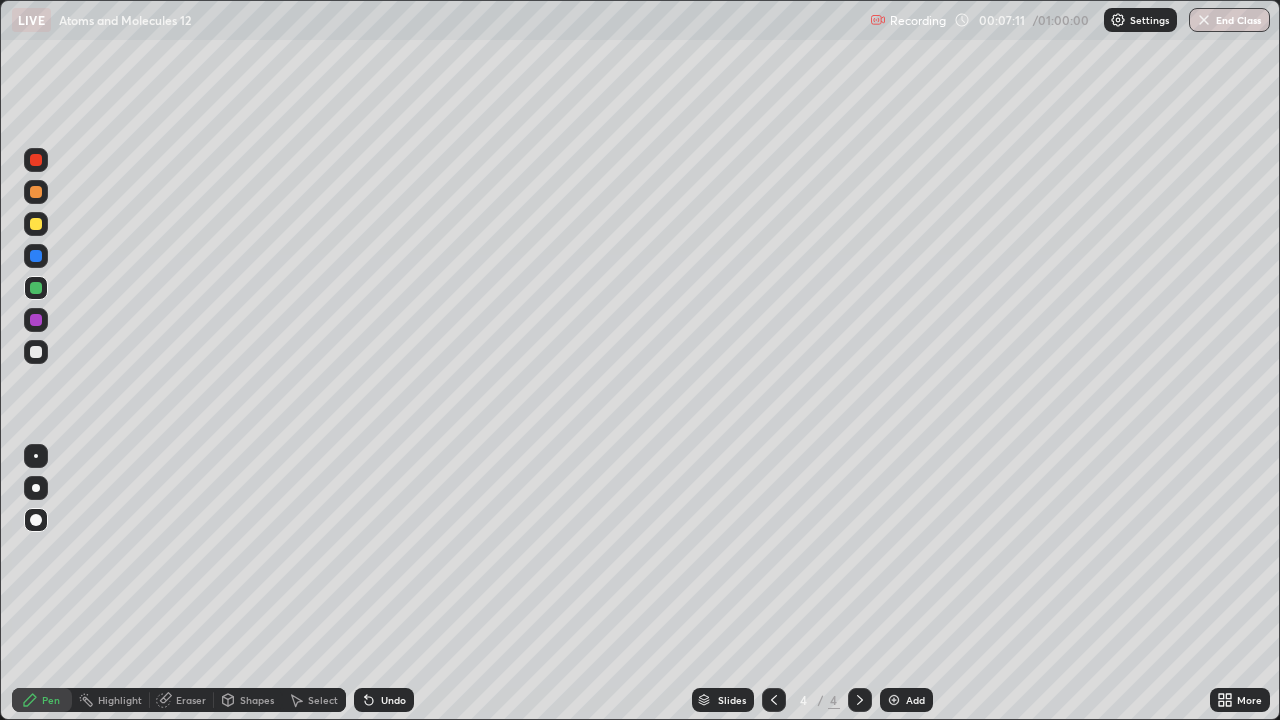 click at bounding box center [36, 352] 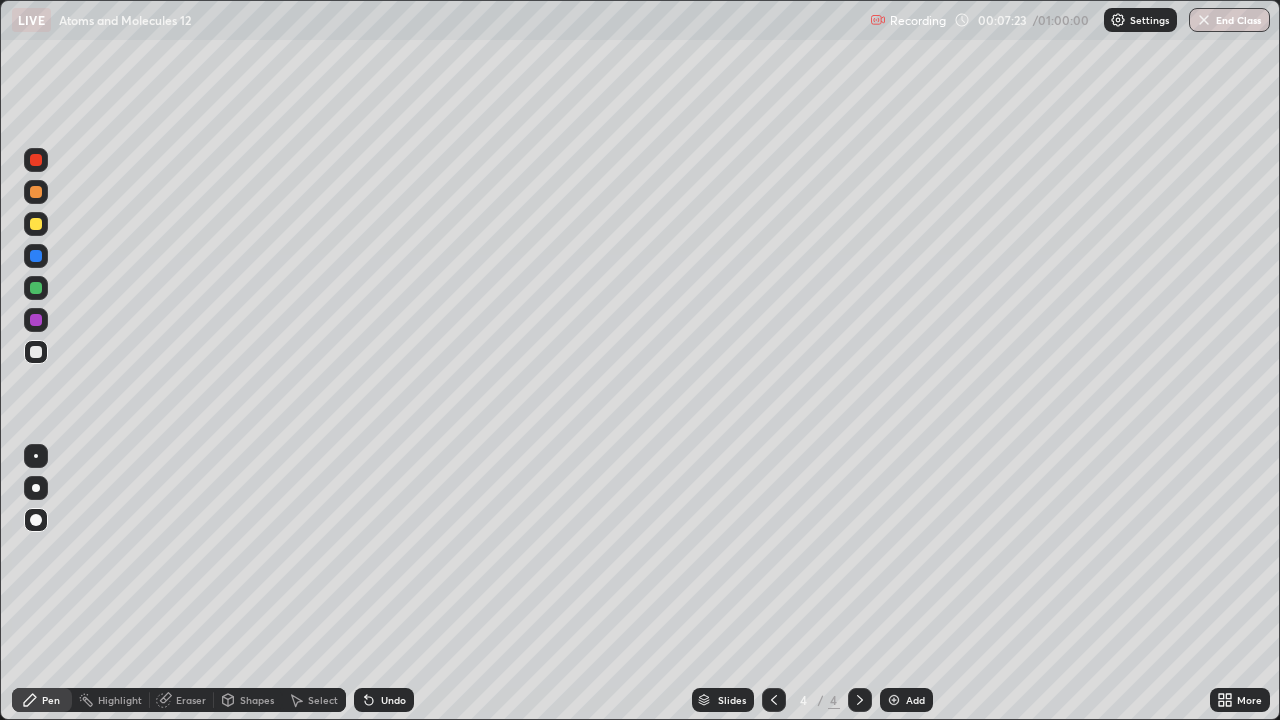 click on "Undo" at bounding box center (384, 700) 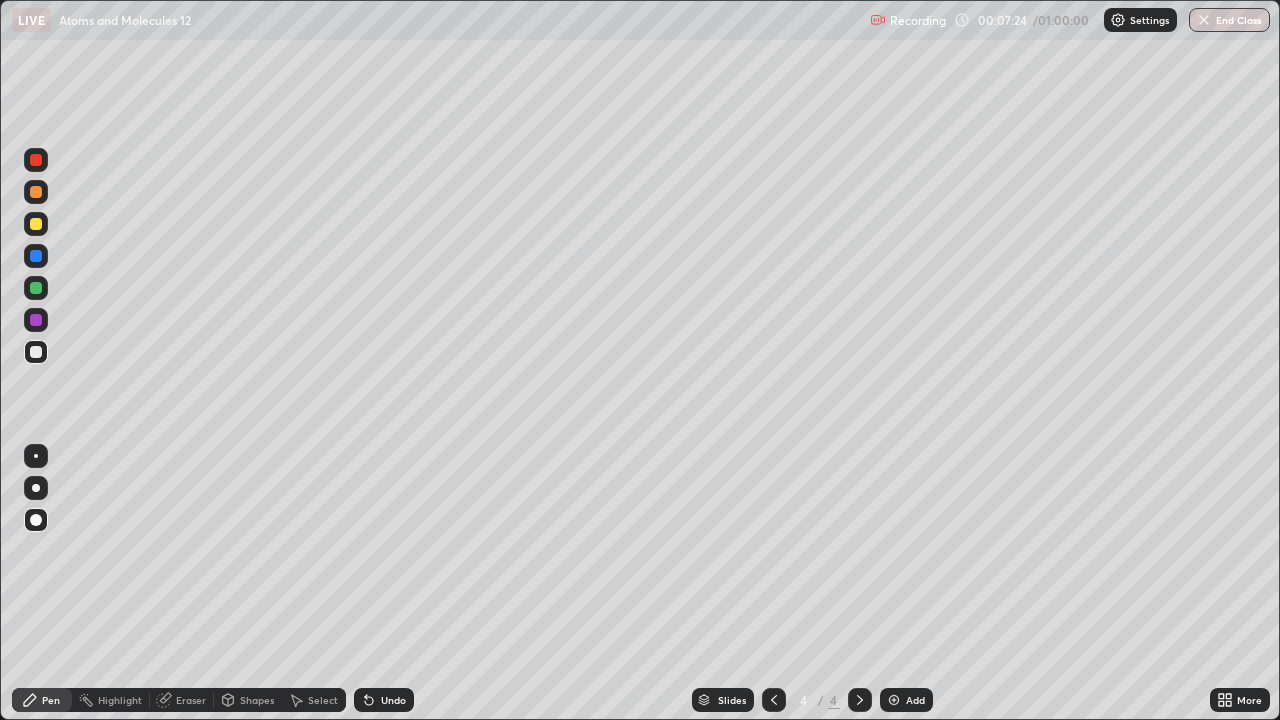 click on "Undo" at bounding box center [393, 700] 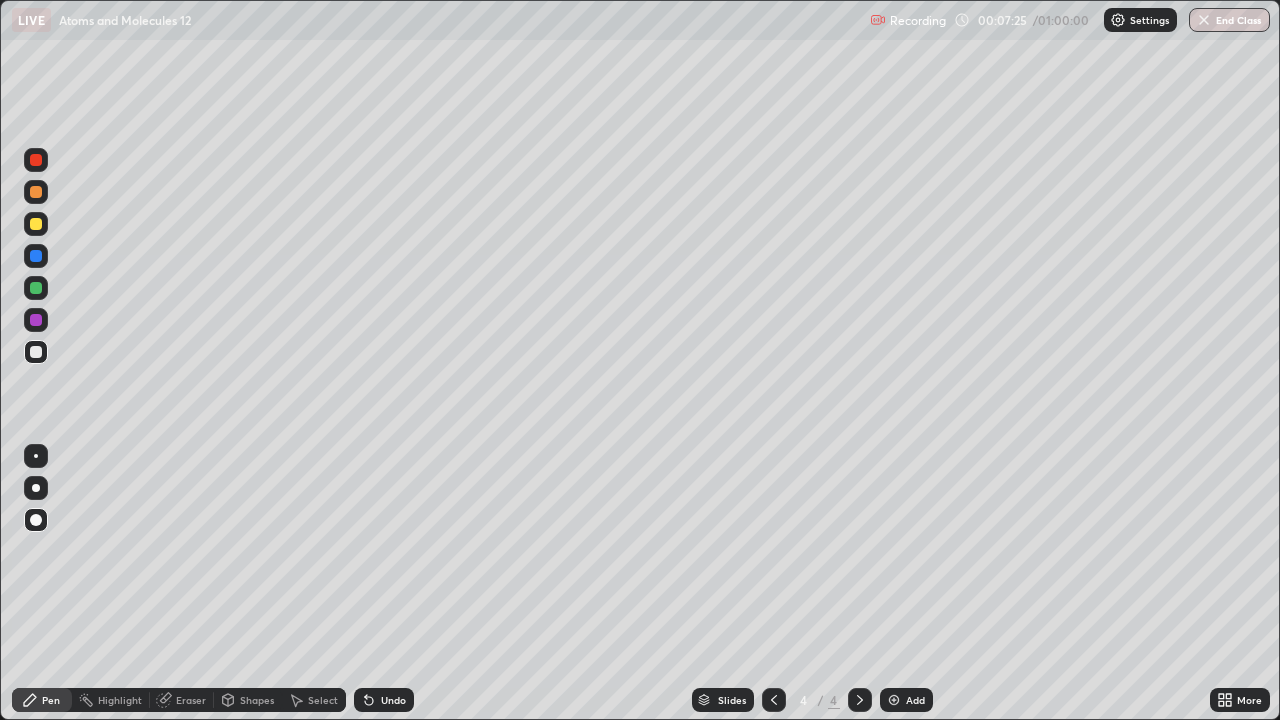 click on "Undo" at bounding box center [393, 700] 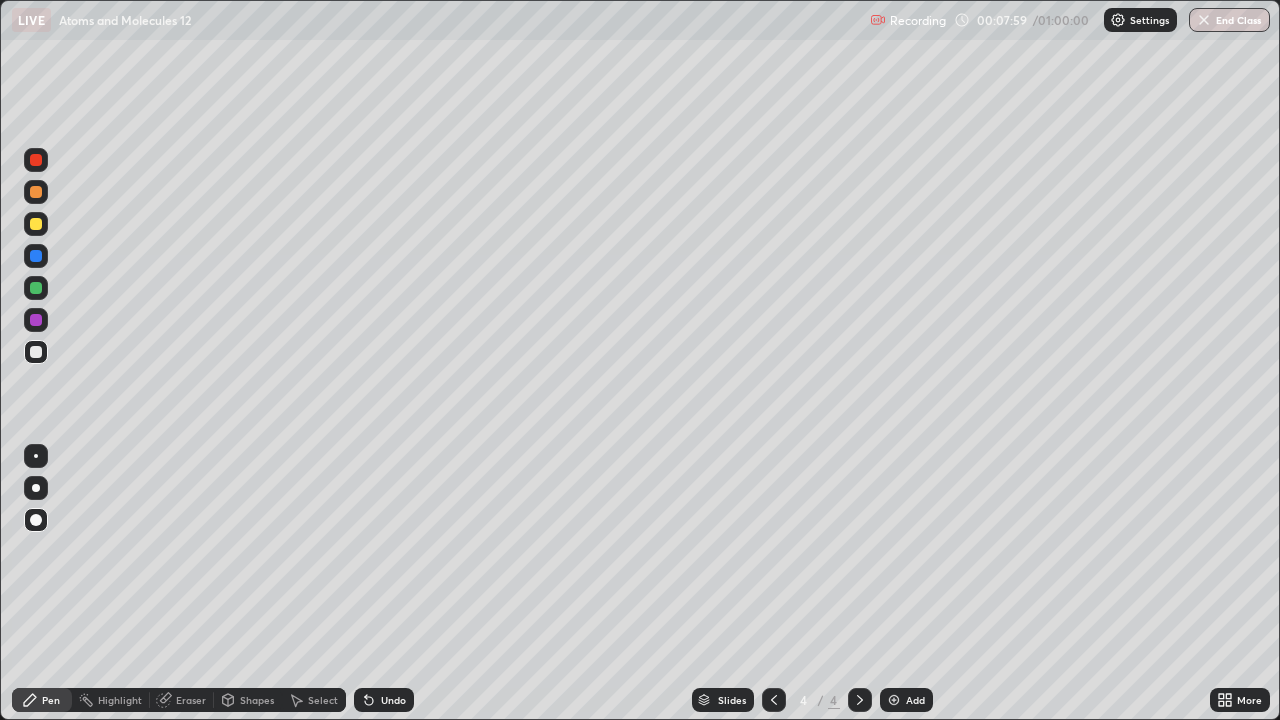 click at bounding box center (36, 224) 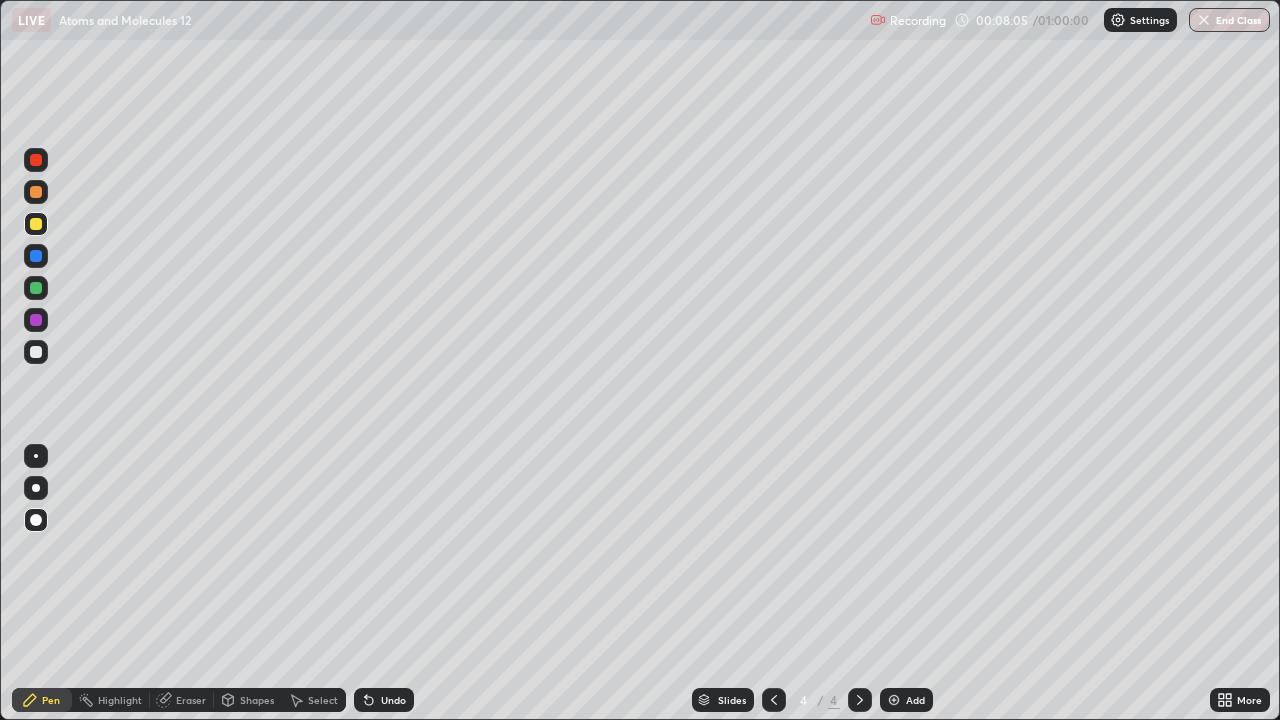 click 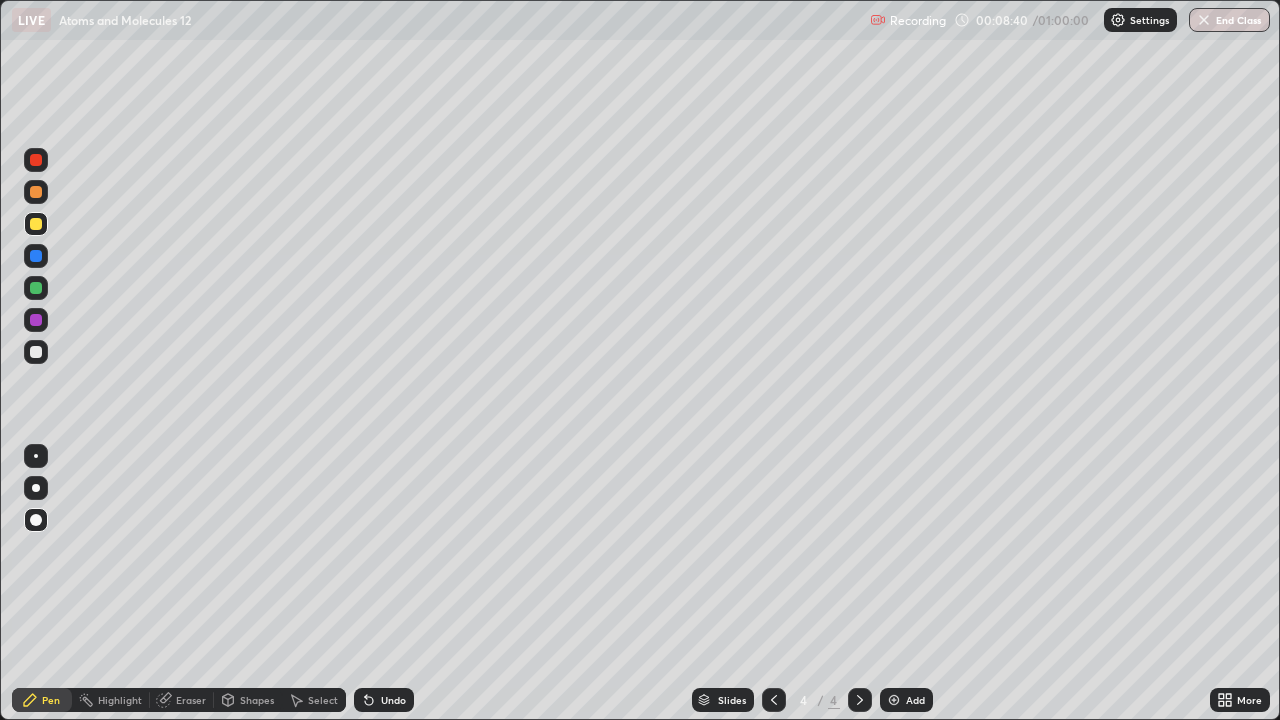click on "Eraser" at bounding box center (191, 700) 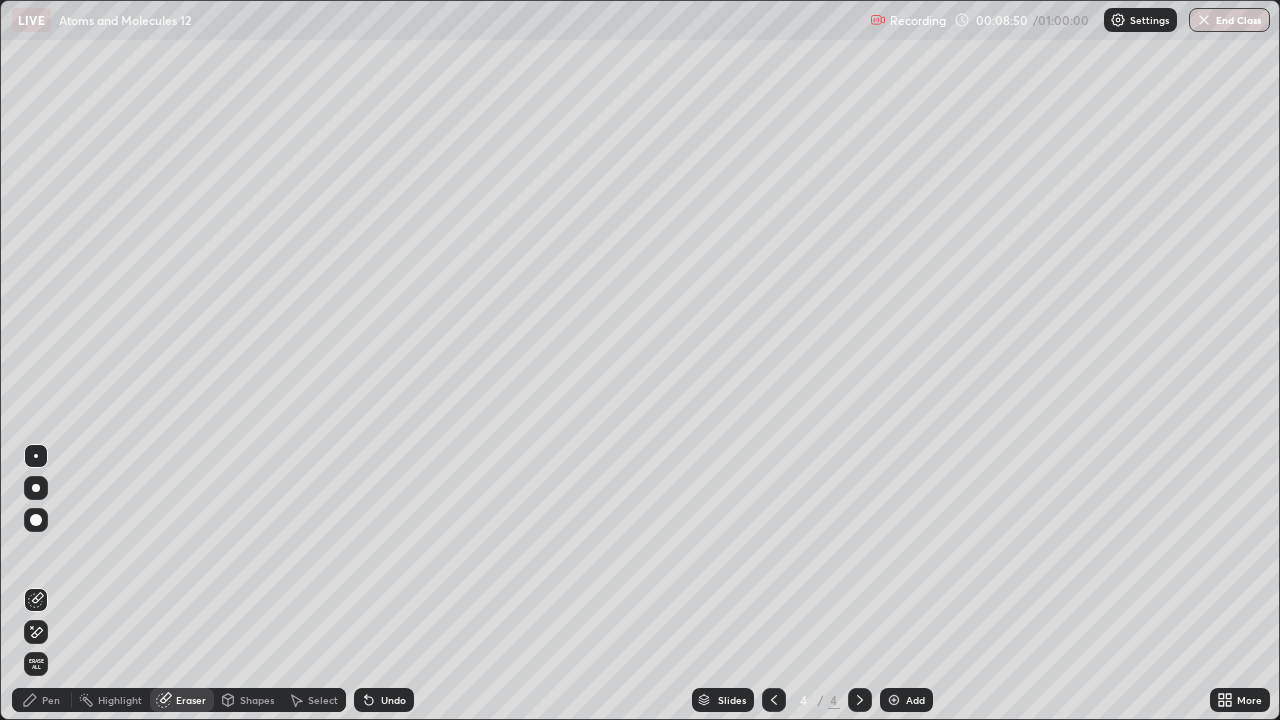 click on "Pen" at bounding box center [51, 700] 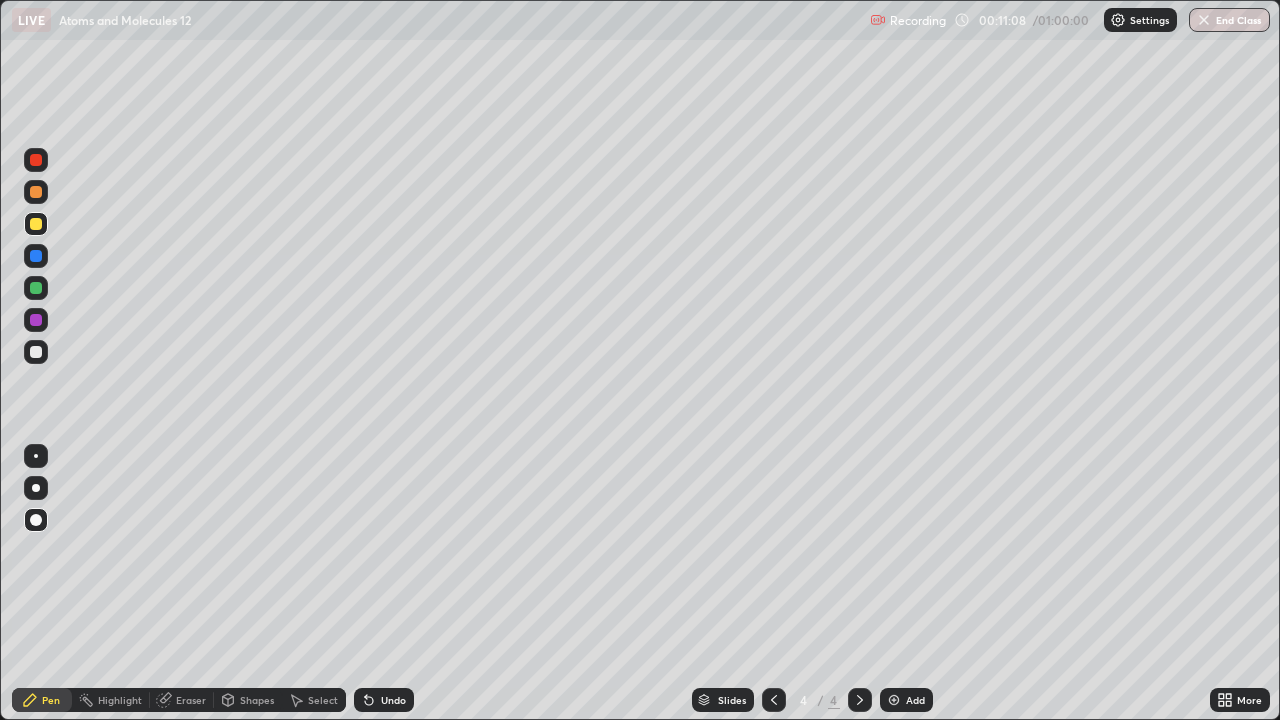 click 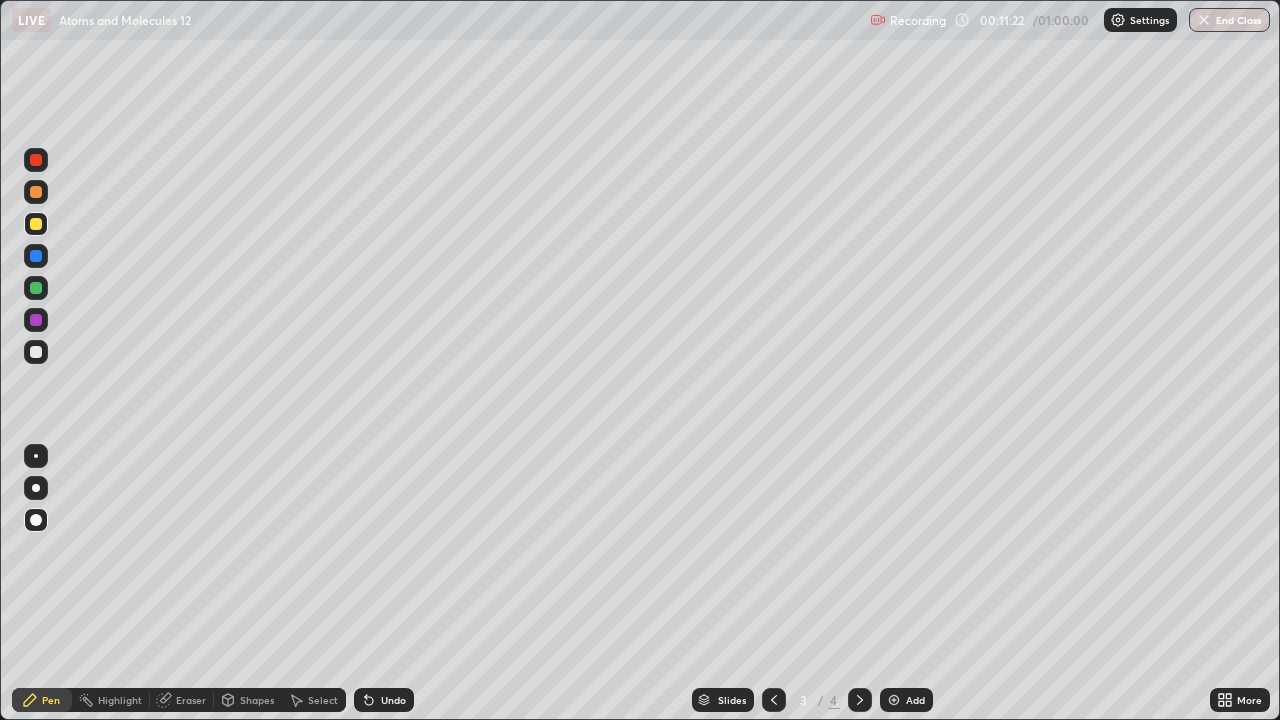 click 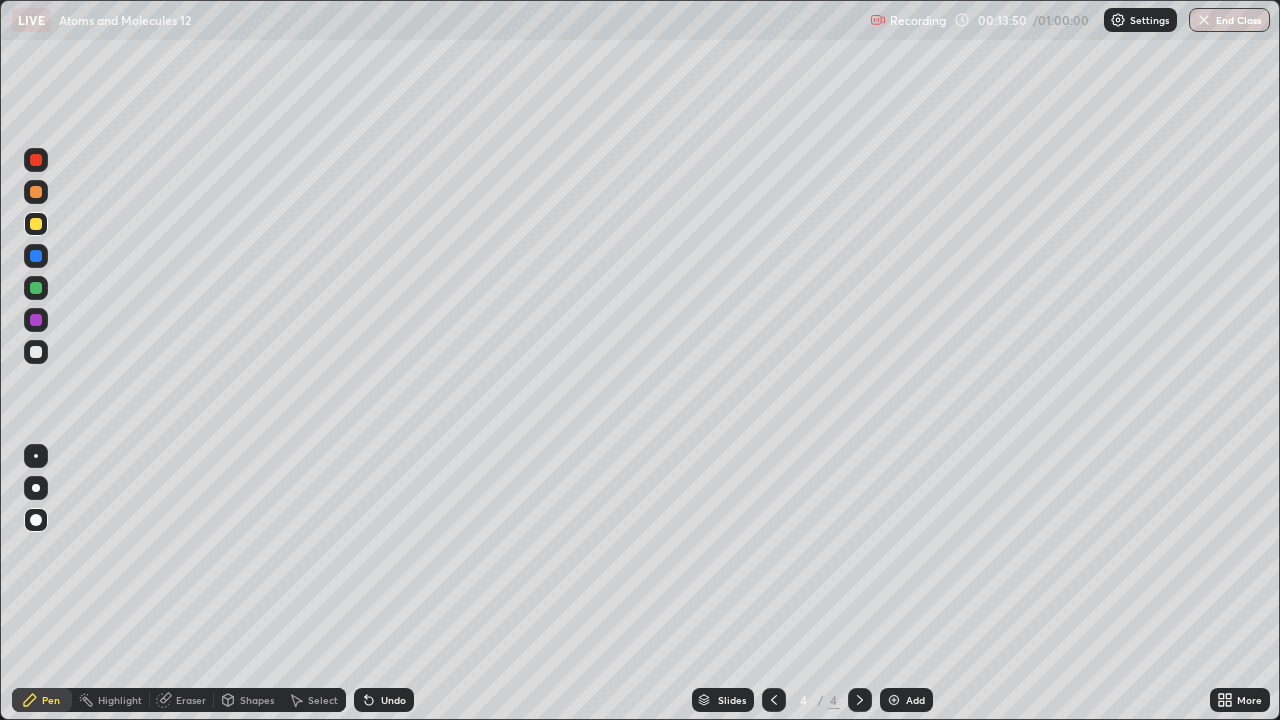 click at bounding box center (894, 700) 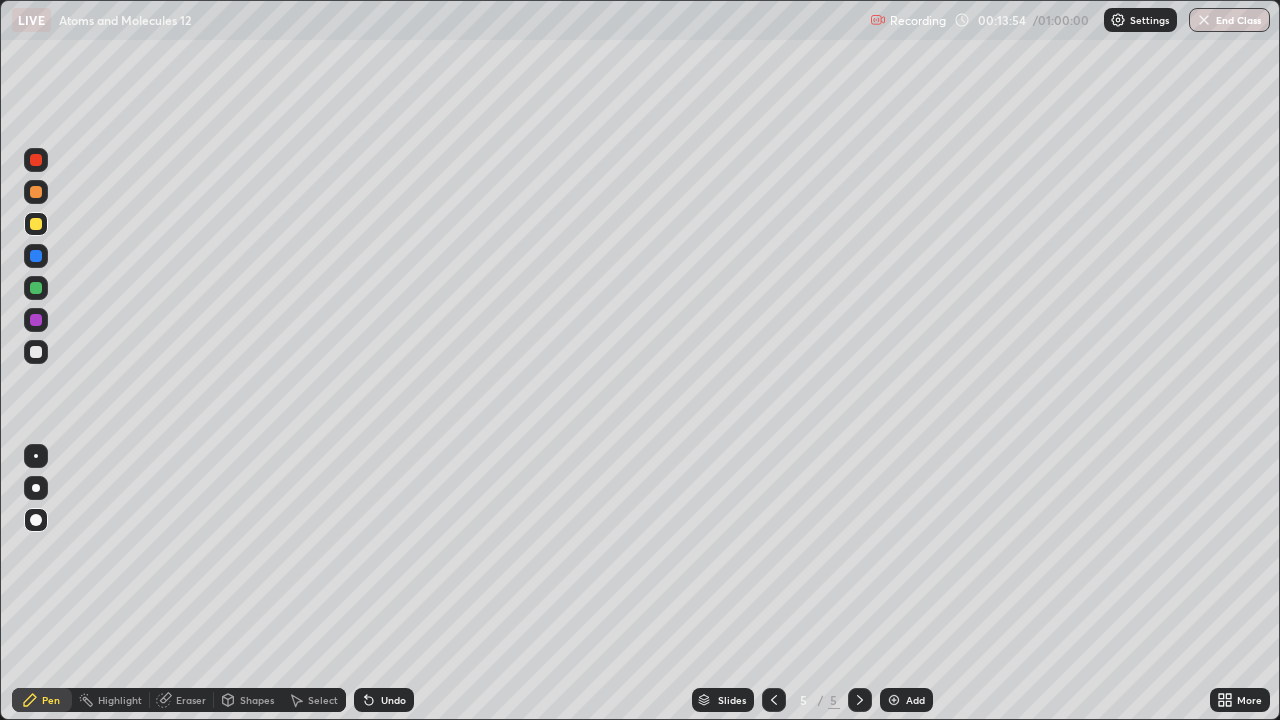 click at bounding box center [36, 352] 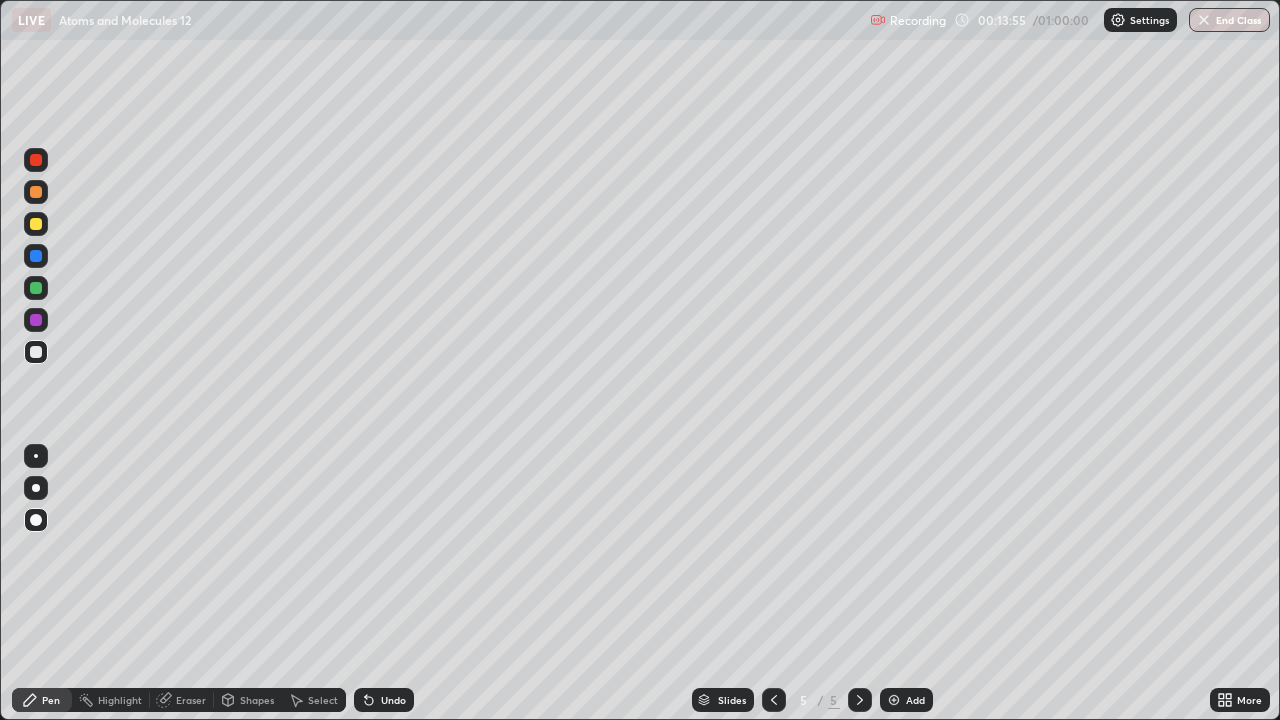click at bounding box center [36, 224] 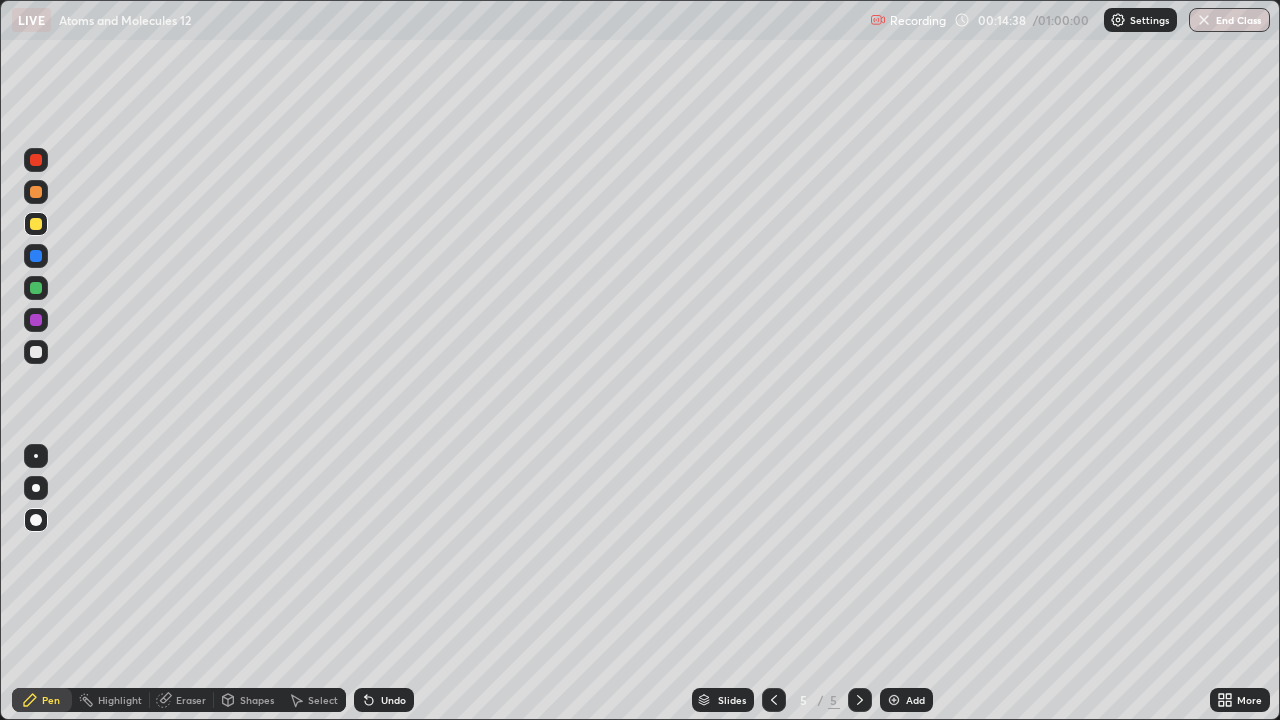 click at bounding box center (36, 352) 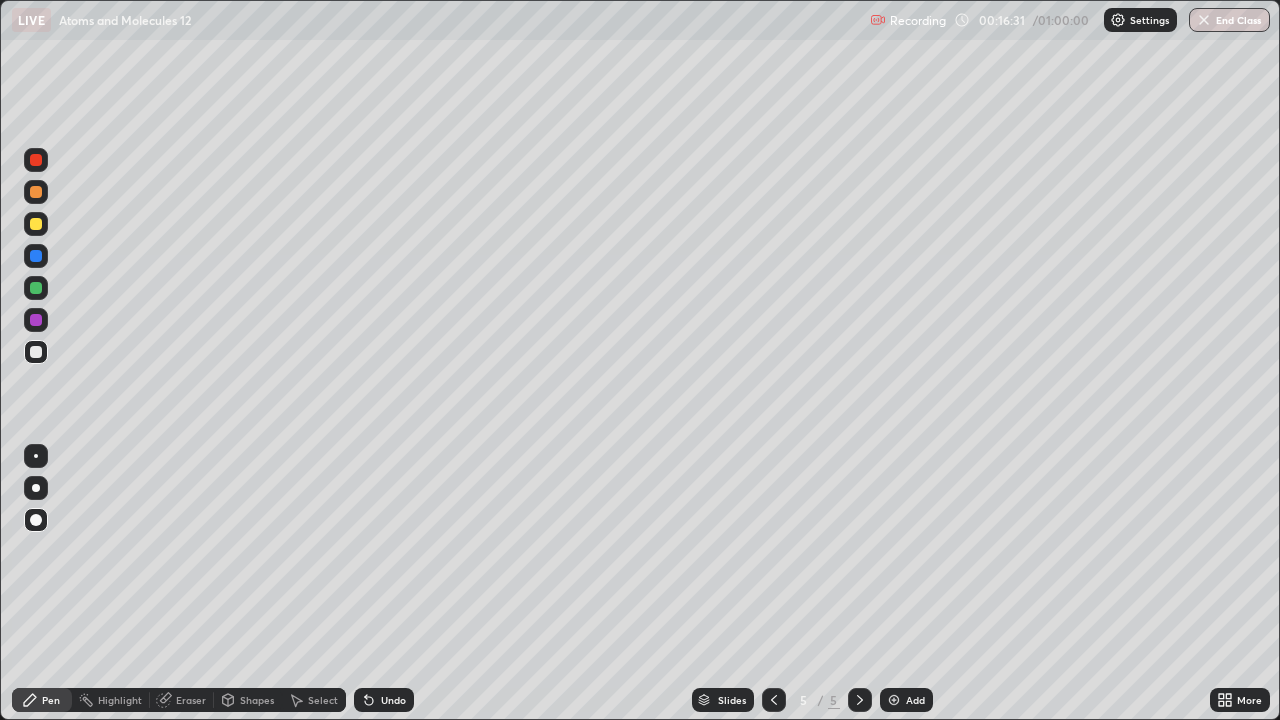 click at bounding box center (36, 352) 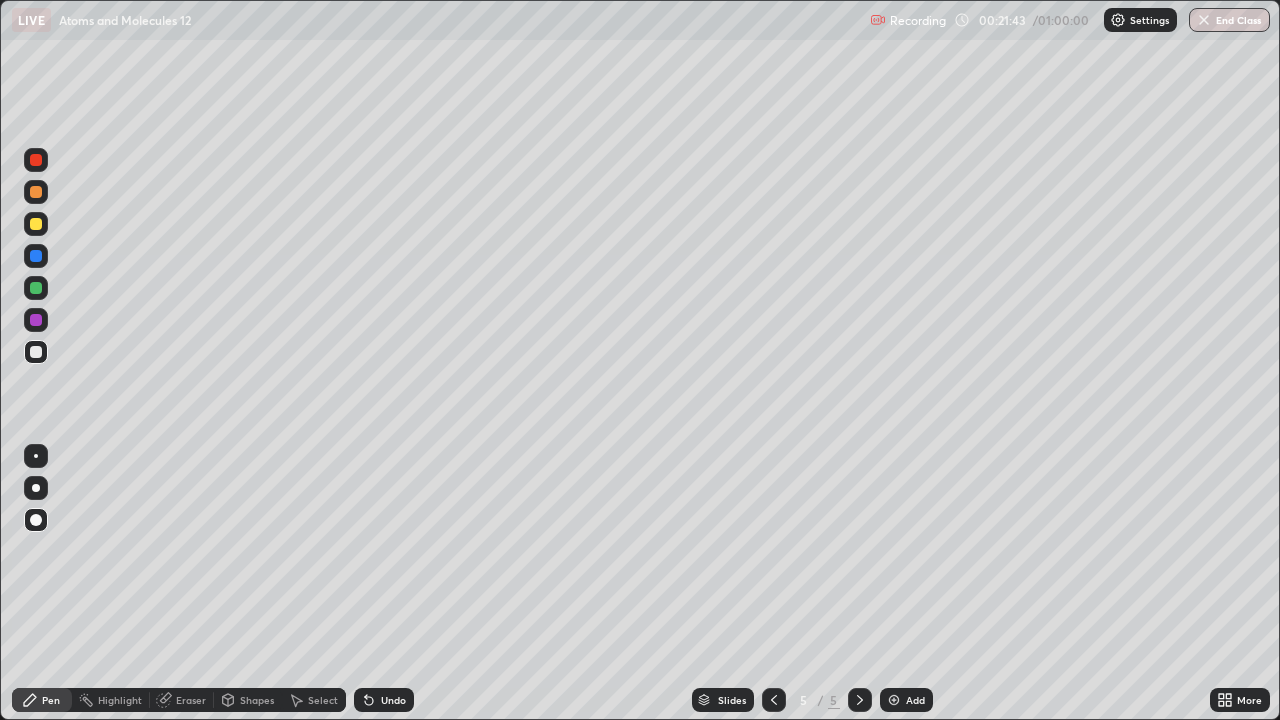 click at bounding box center [894, 700] 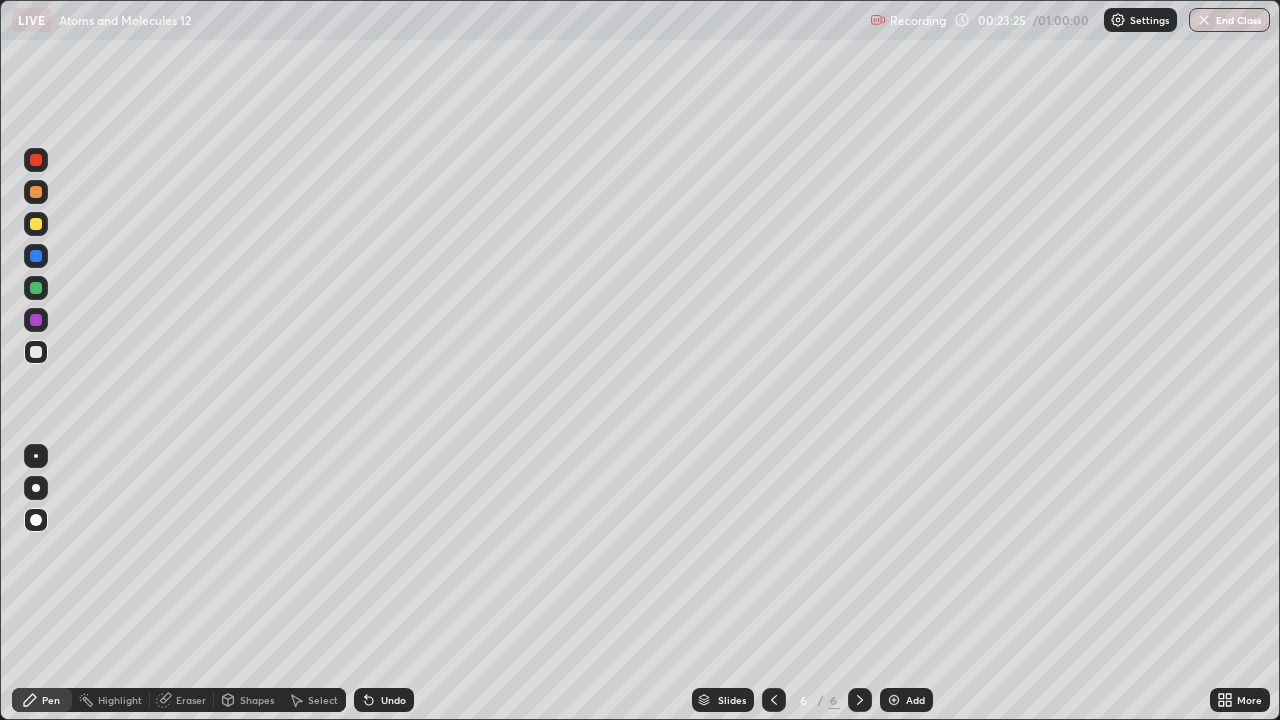 click on "Eraser" at bounding box center (191, 700) 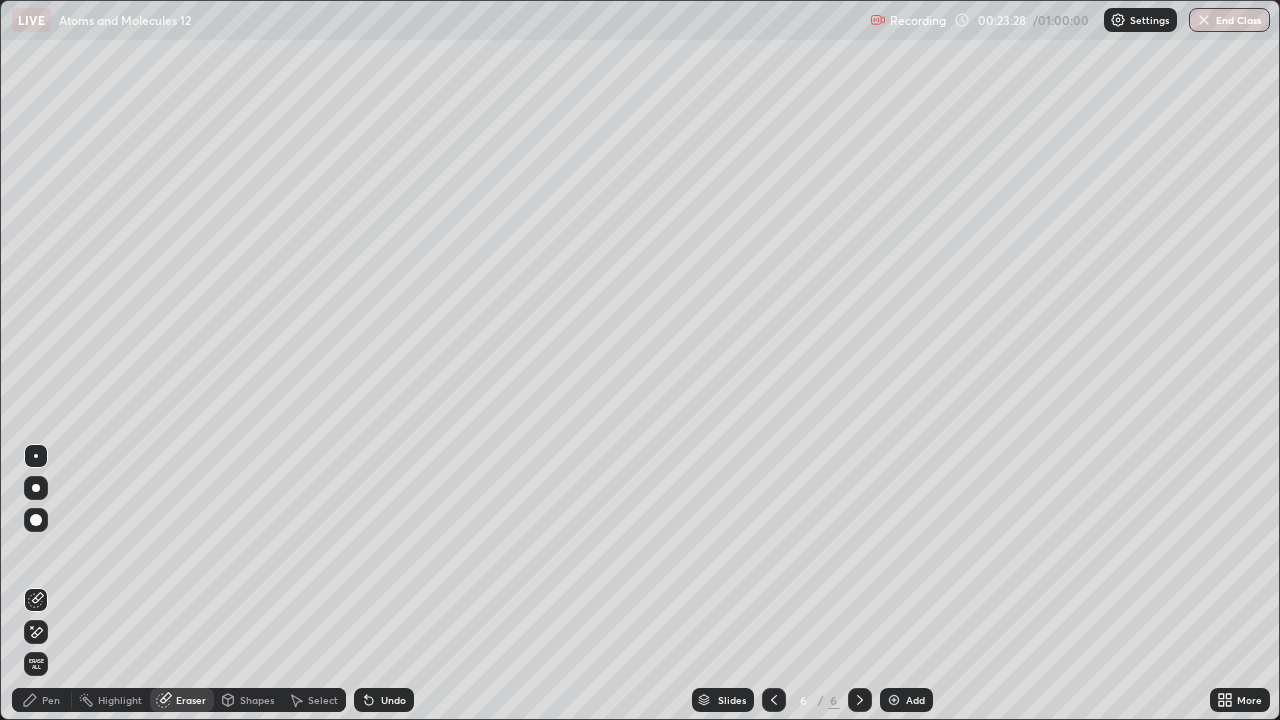 click on "Pen" at bounding box center [51, 700] 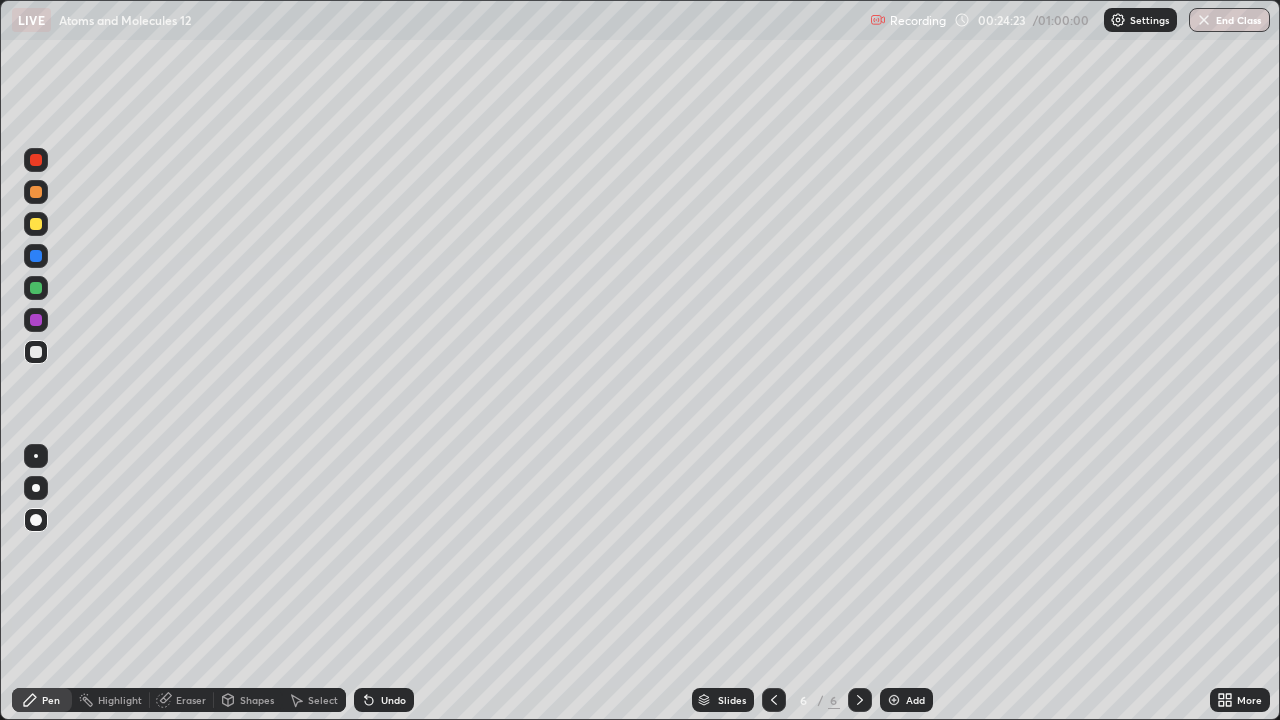 click at bounding box center [894, 700] 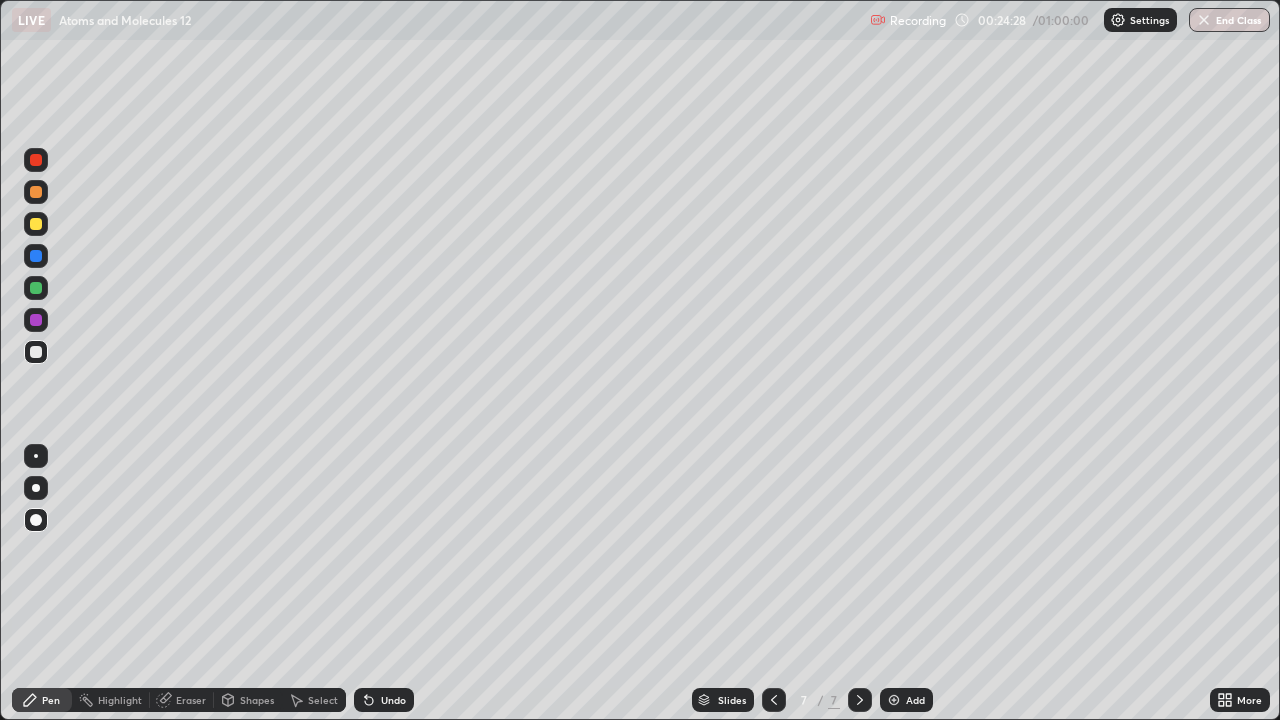 click at bounding box center (36, 224) 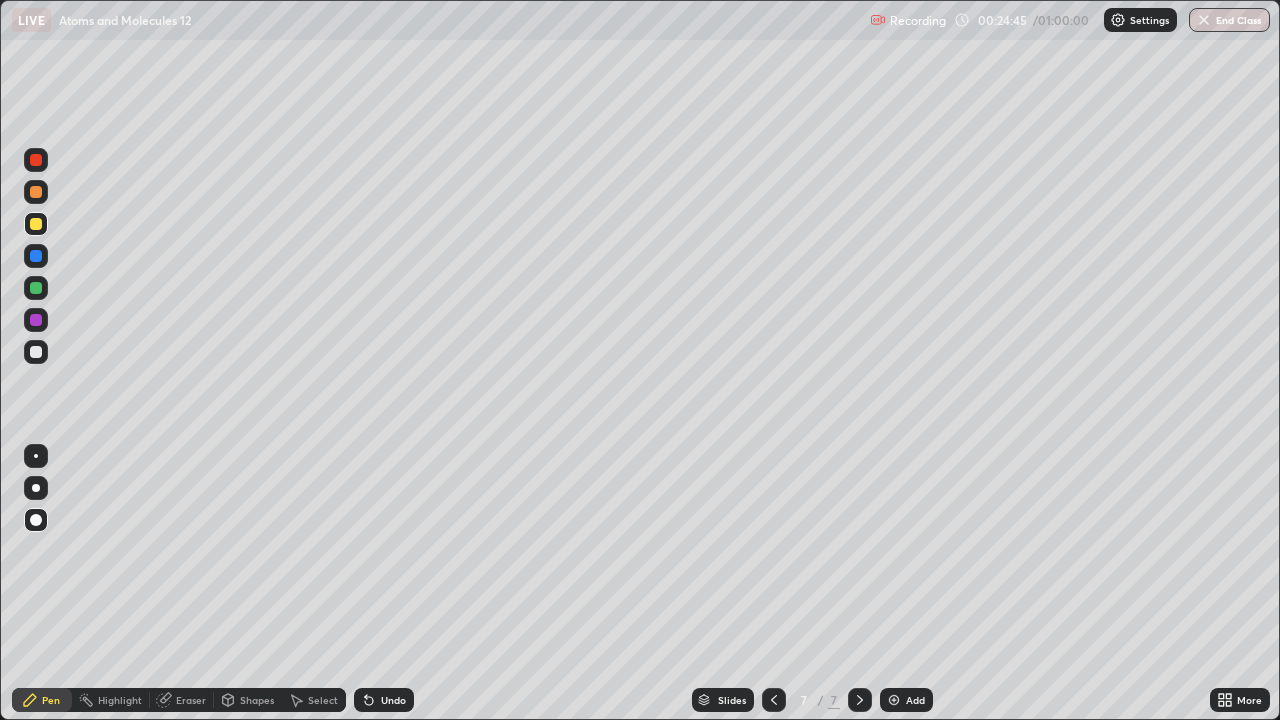click at bounding box center [36, 352] 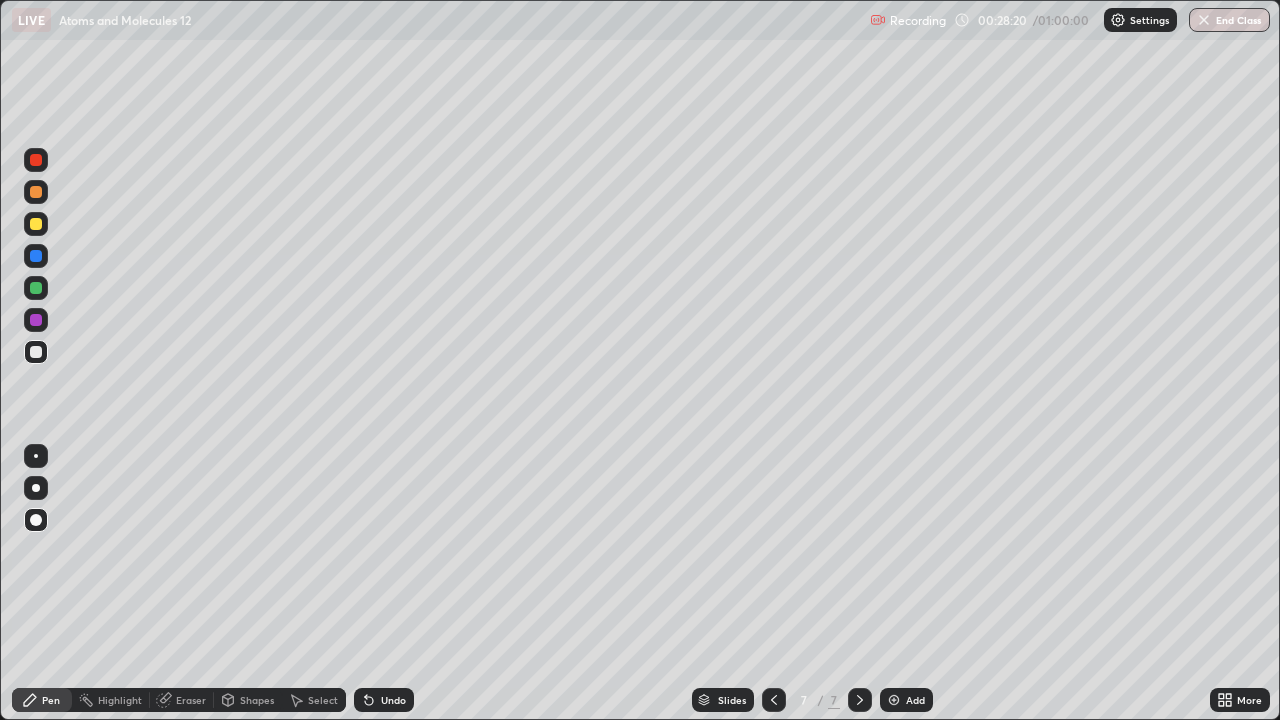 click at bounding box center (36, 288) 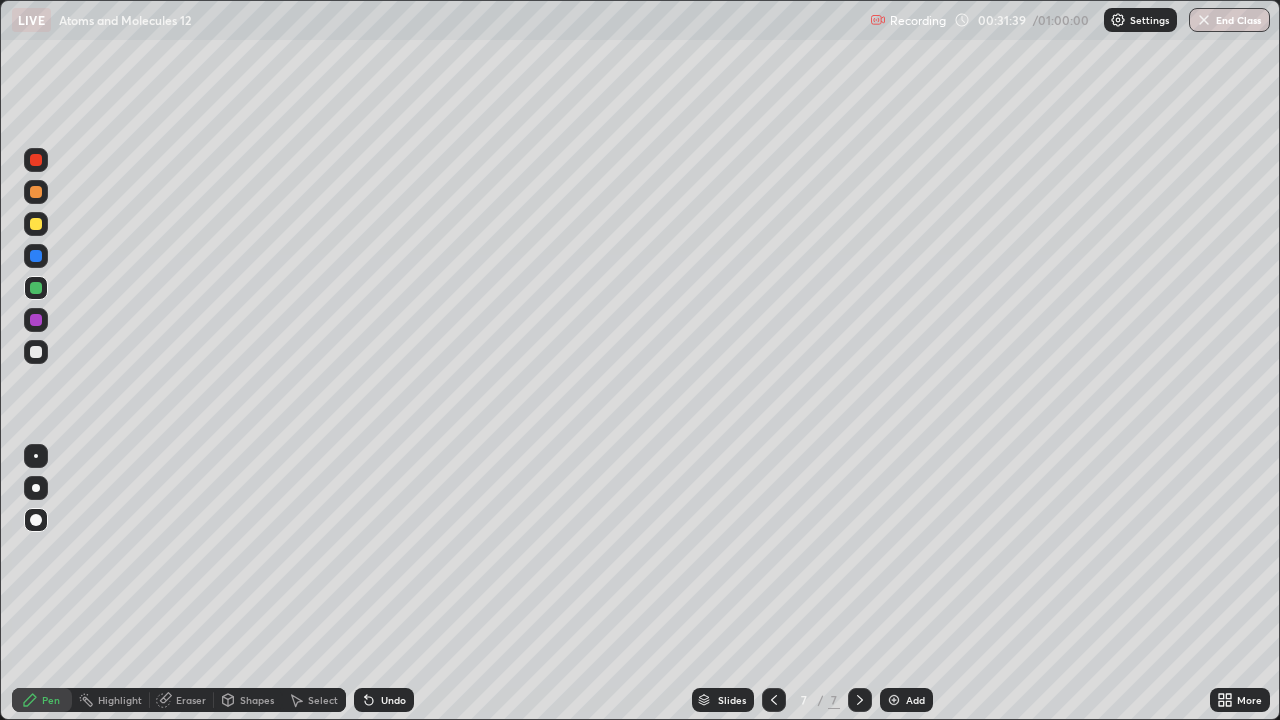 click at bounding box center (36, 352) 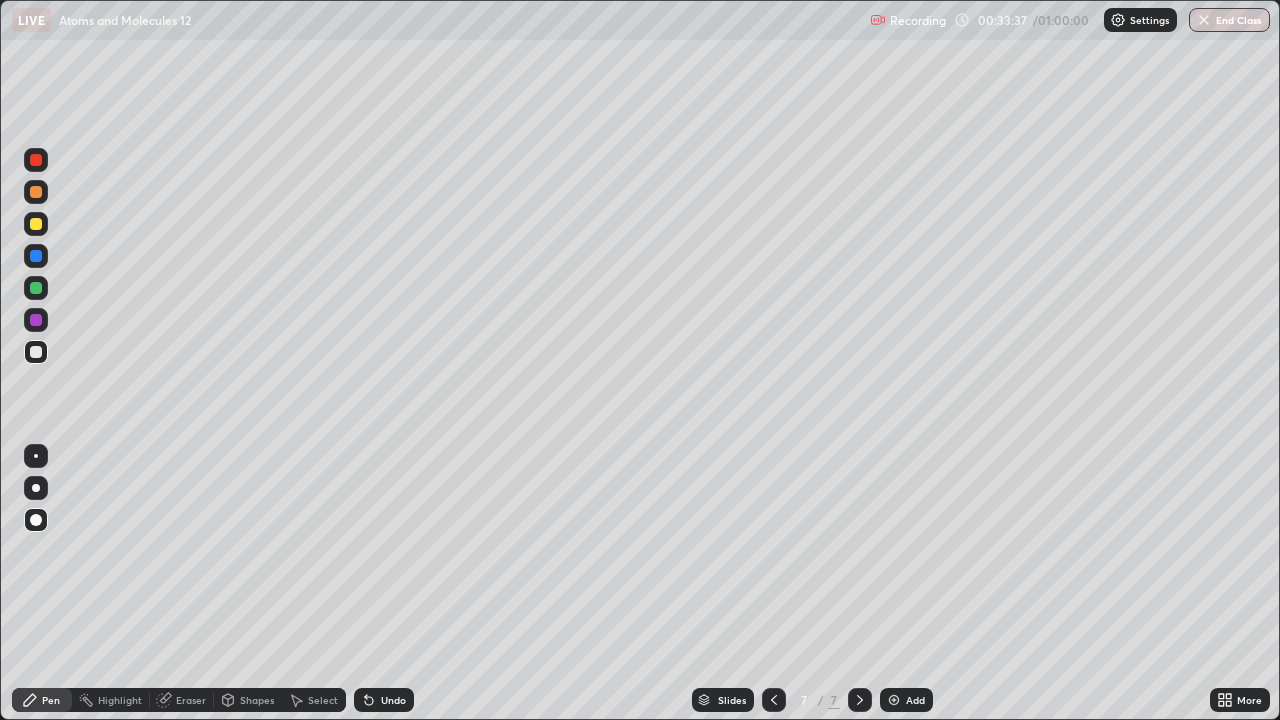 click at bounding box center (36, 224) 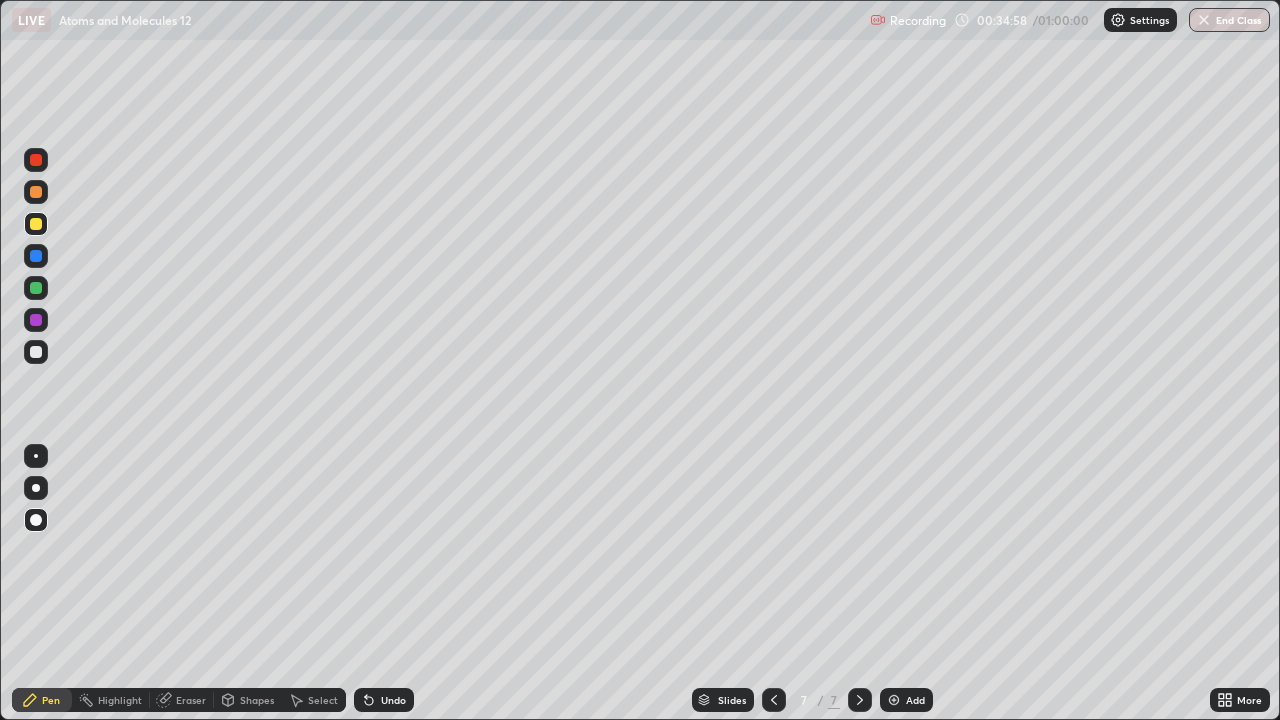 click at bounding box center [894, 700] 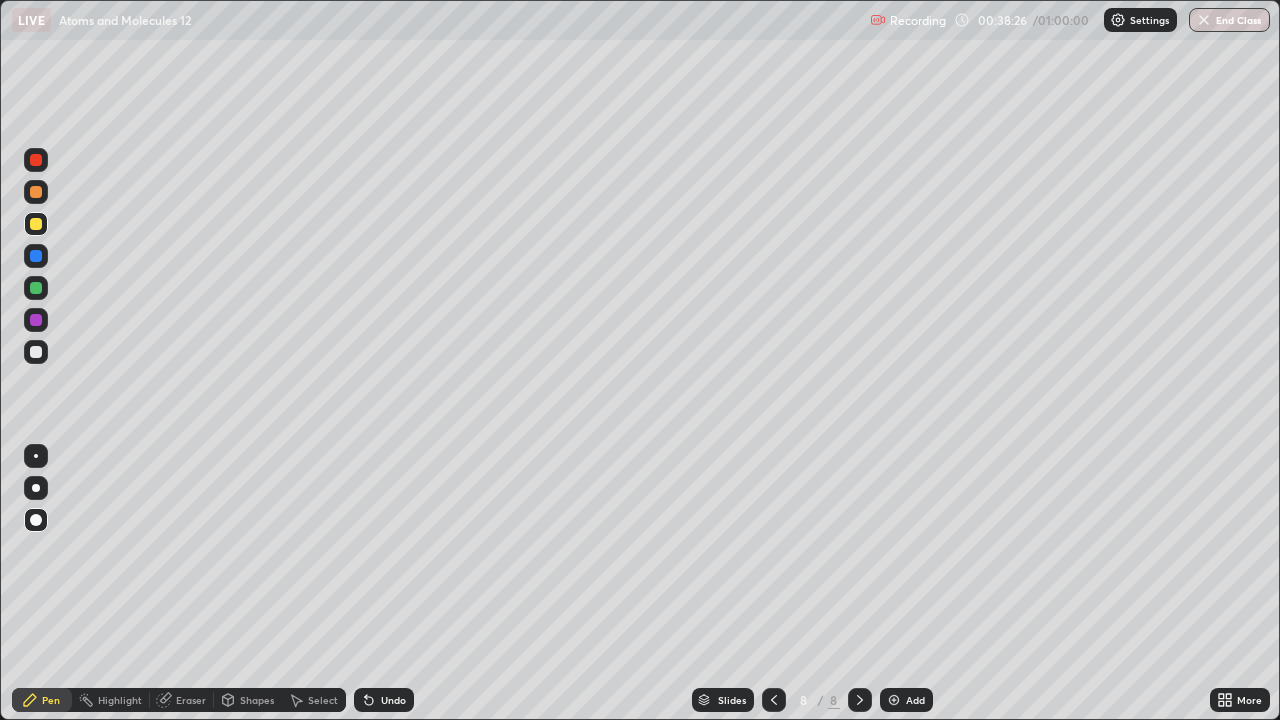click at bounding box center (894, 700) 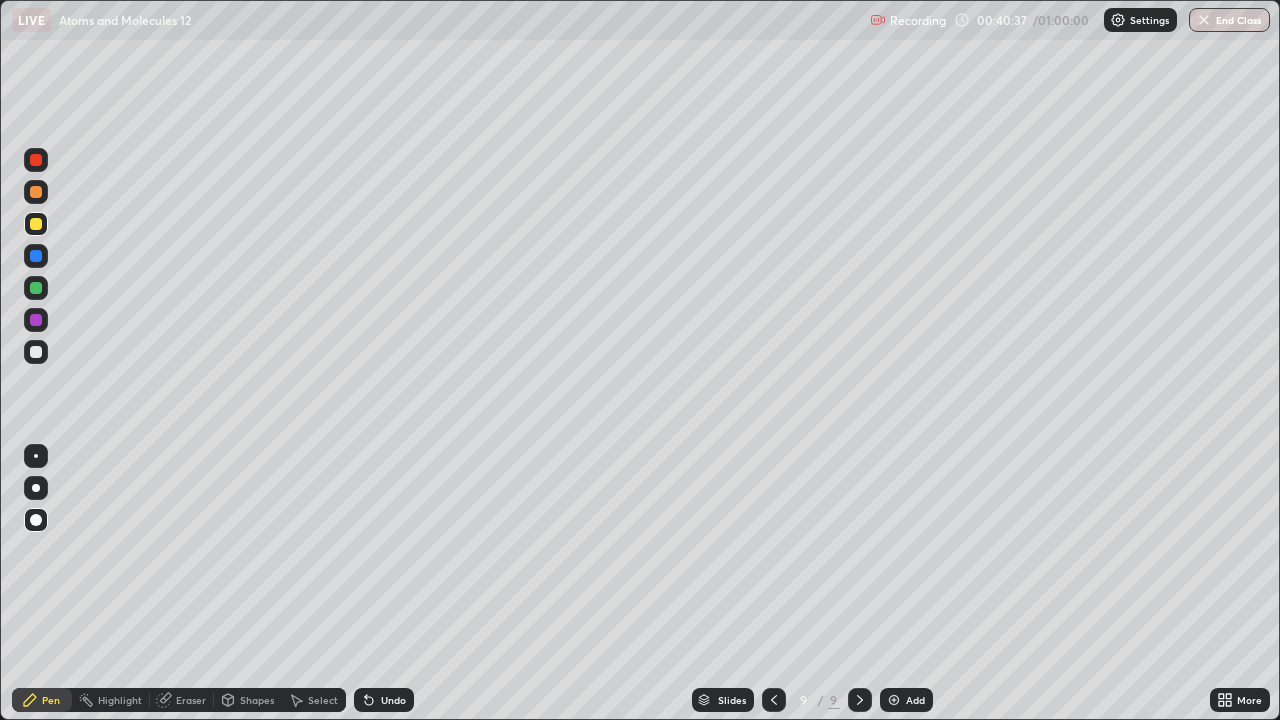 click at bounding box center [36, 288] 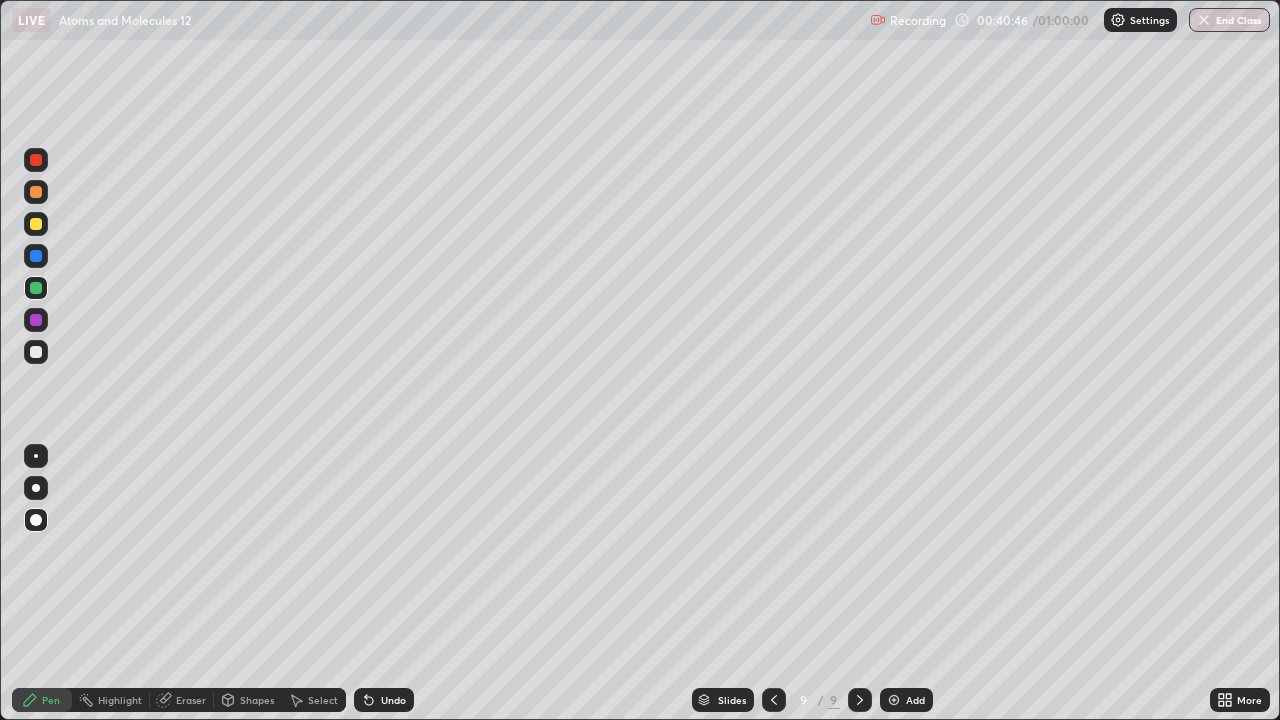 click 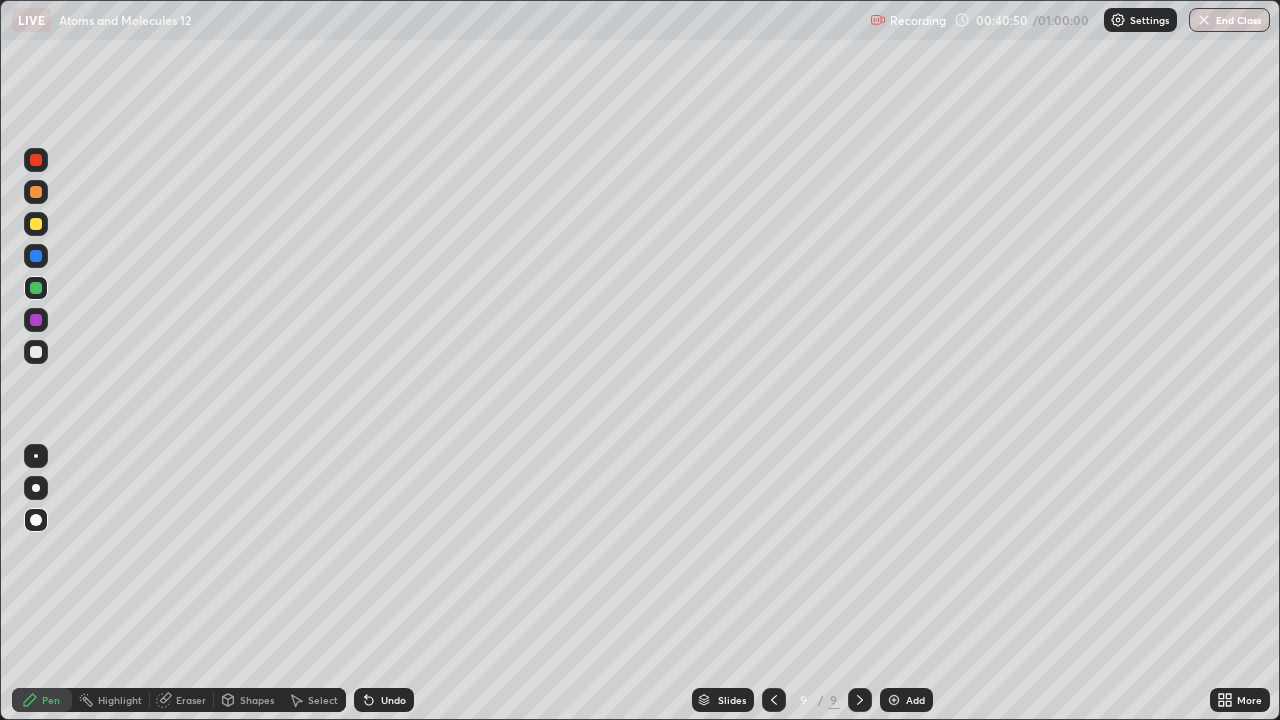 click 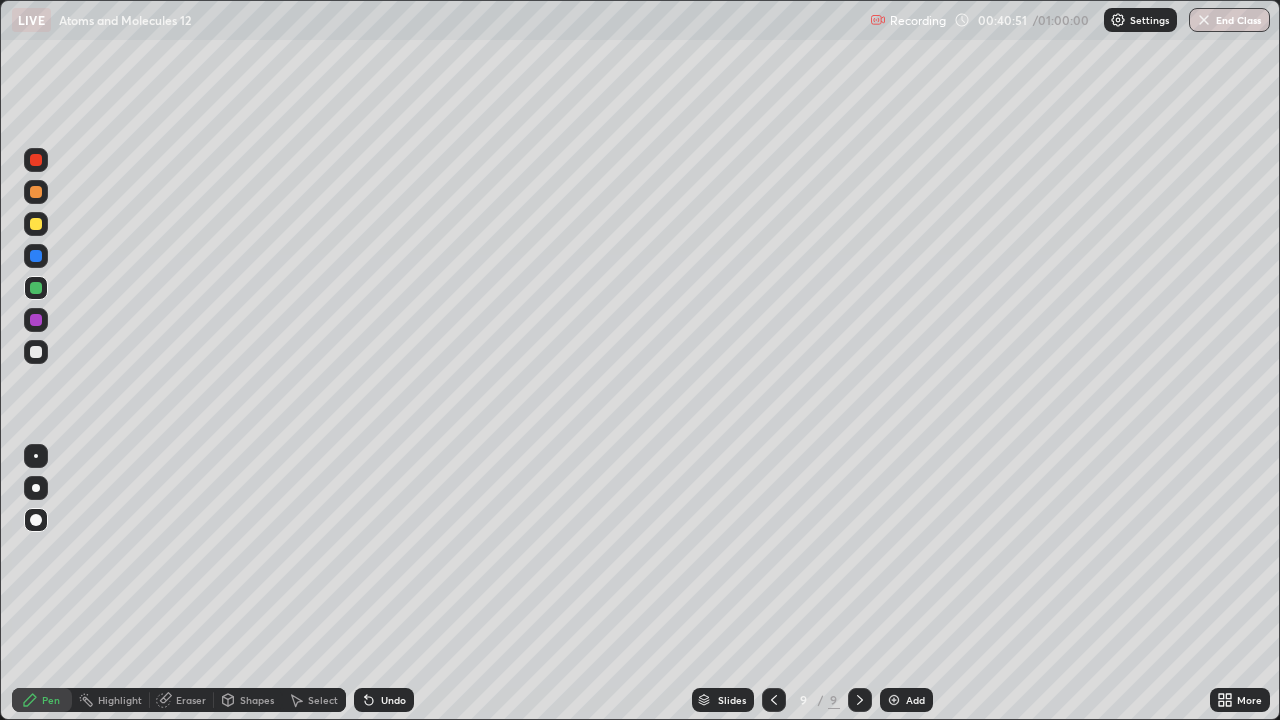 click on "Undo" at bounding box center [384, 700] 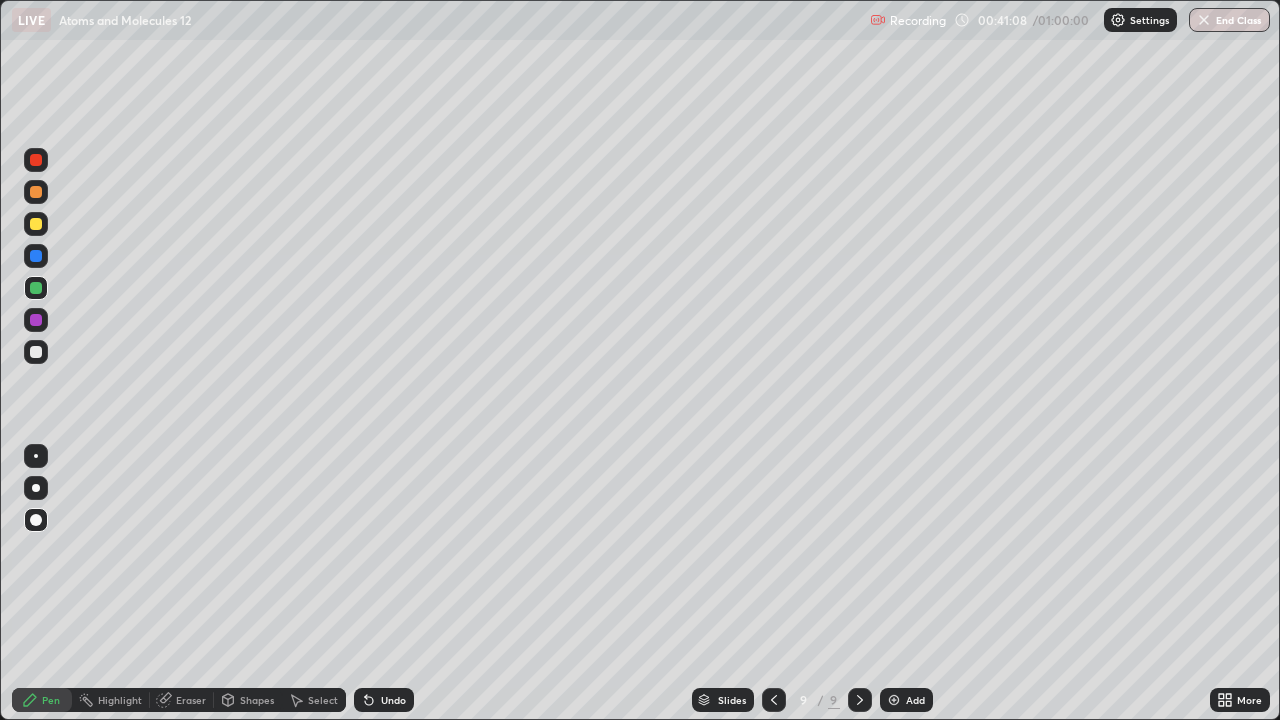 click at bounding box center [36, 352] 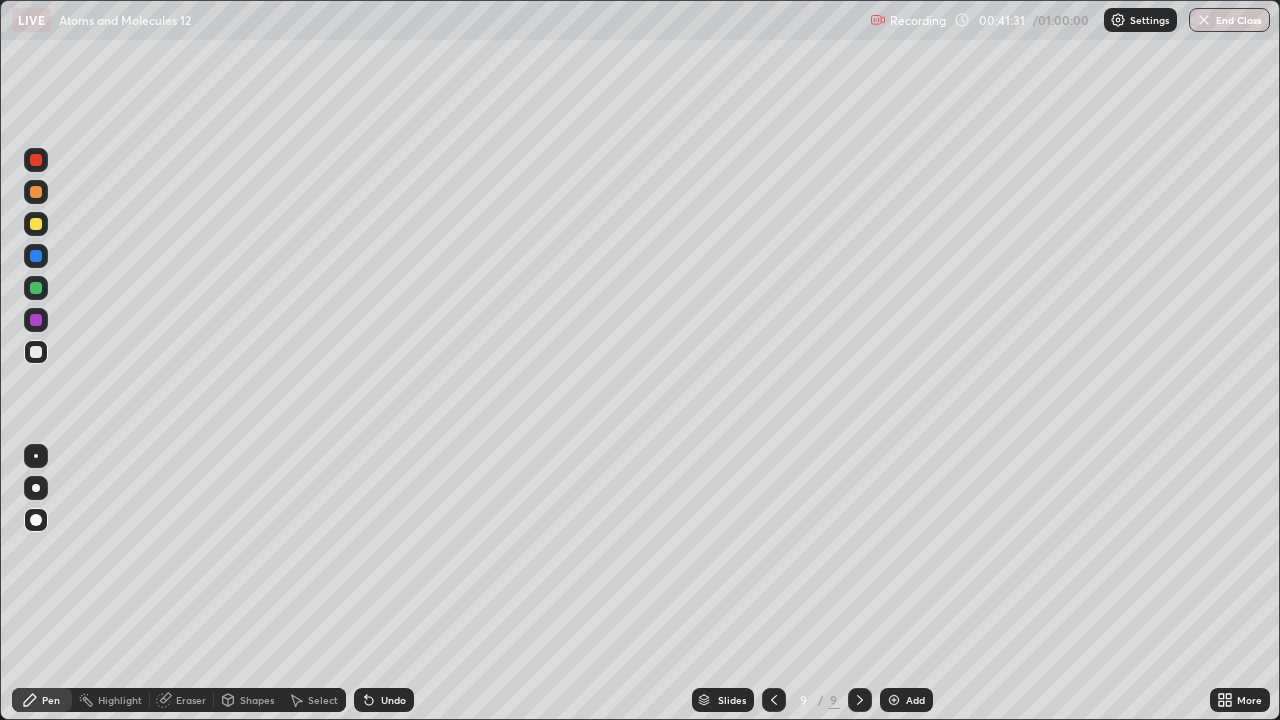 click on "Undo" at bounding box center [393, 700] 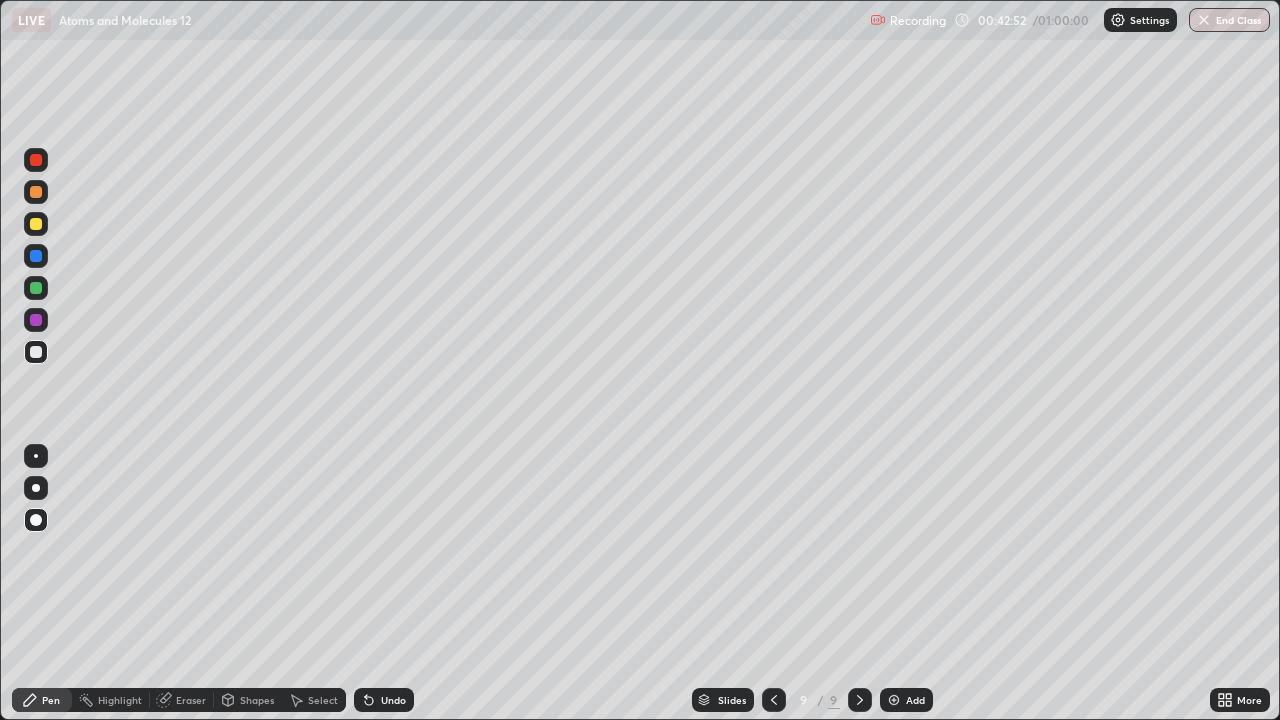 click at bounding box center (36, 288) 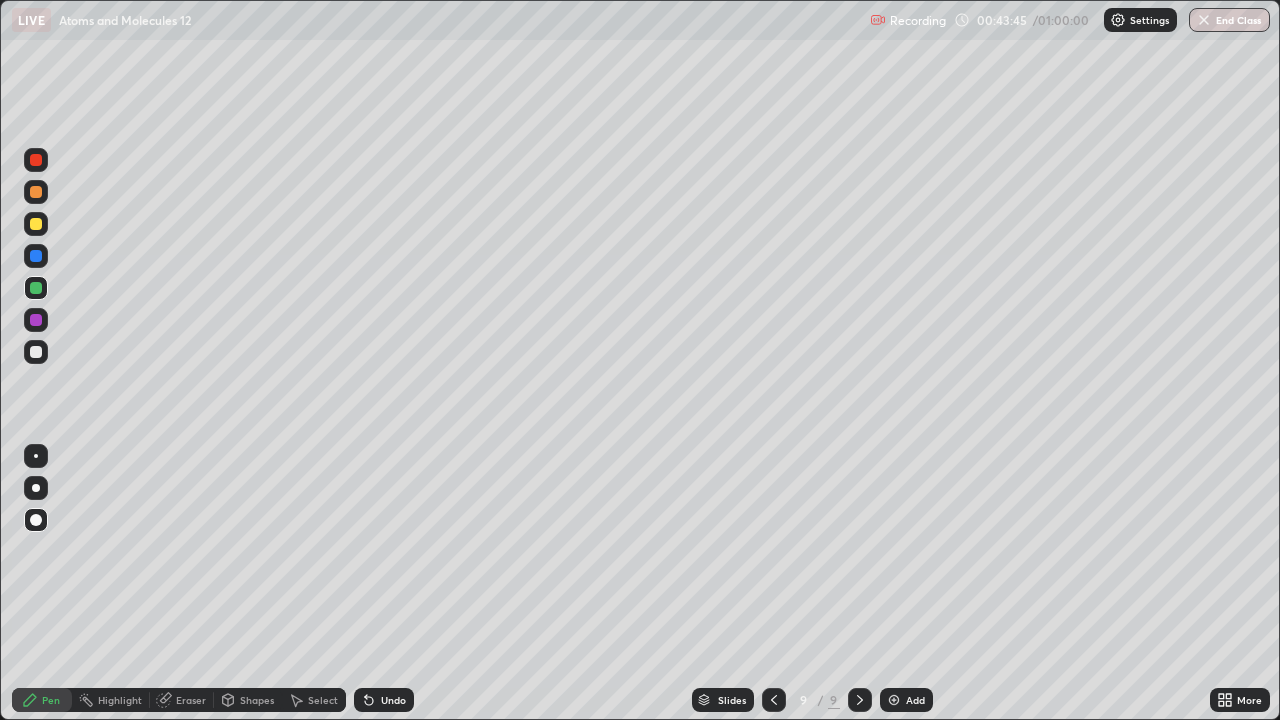 click at bounding box center [894, 700] 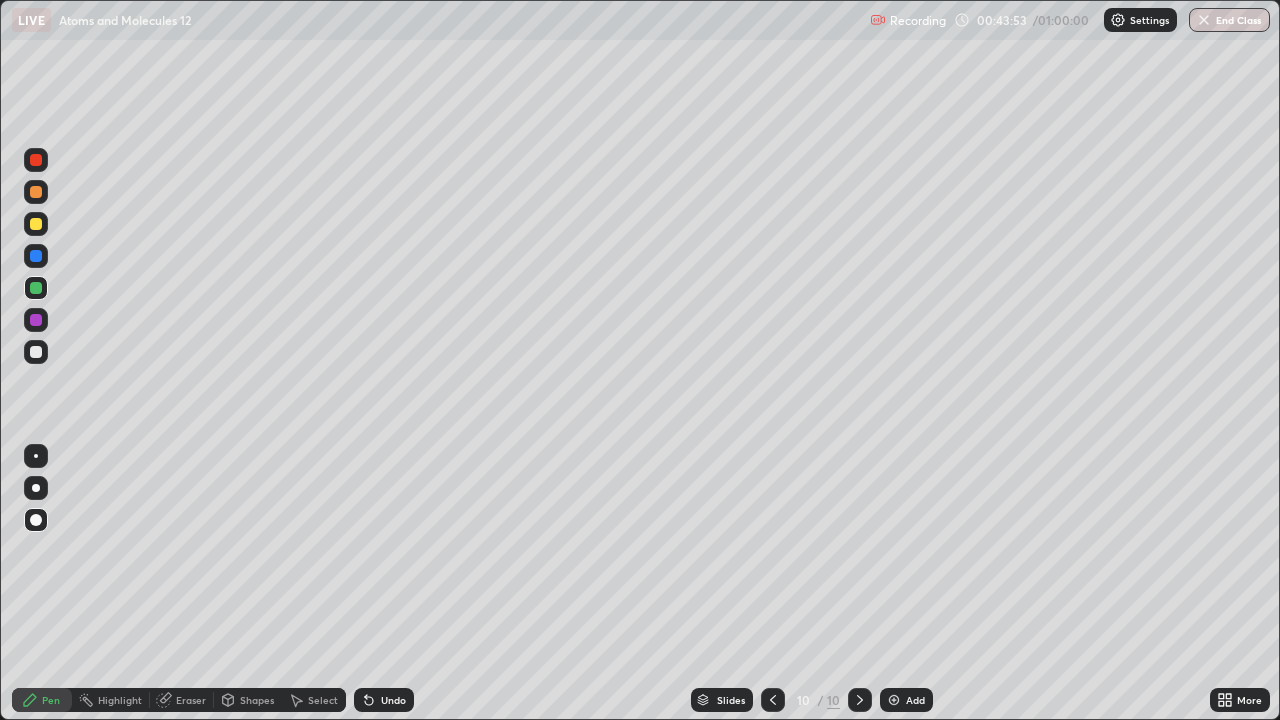 click on "Select" at bounding box center (314, 700) 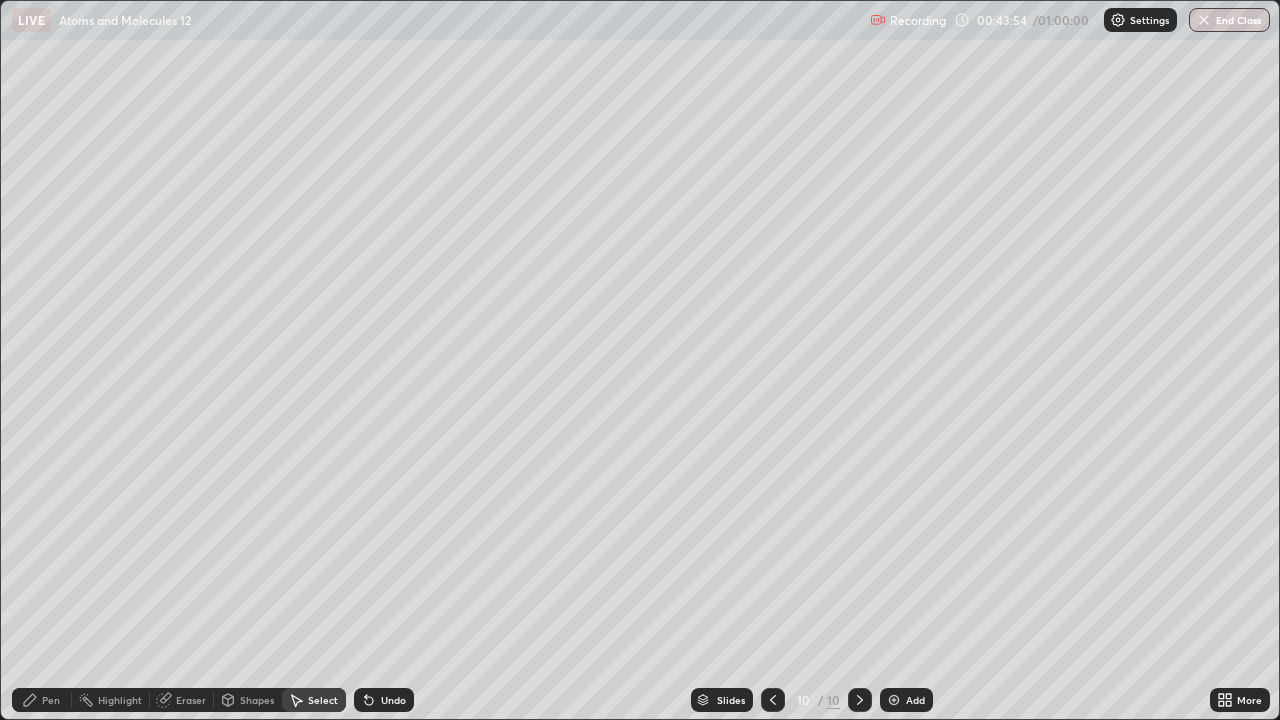 click on "Select" at bounding box center [323, 700] 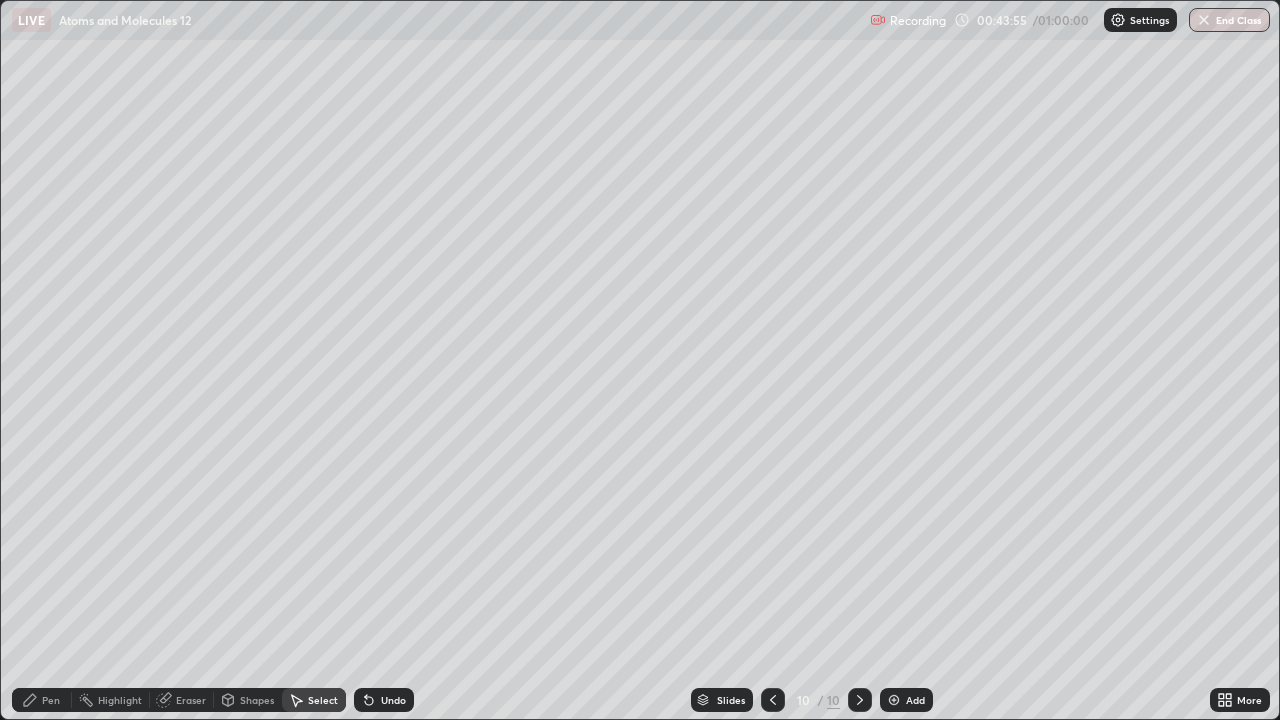 click on "Select" at bounding box center [323, 700] 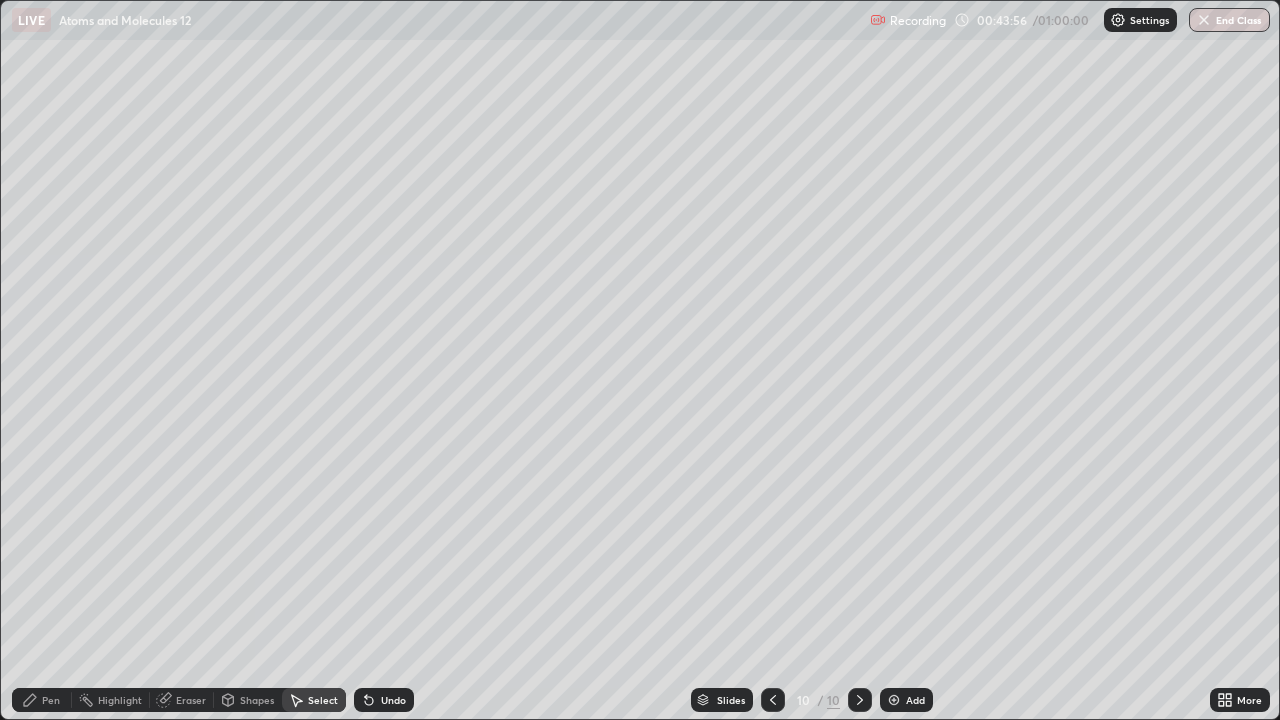 click on "Select" at bounding box center (314, 700) 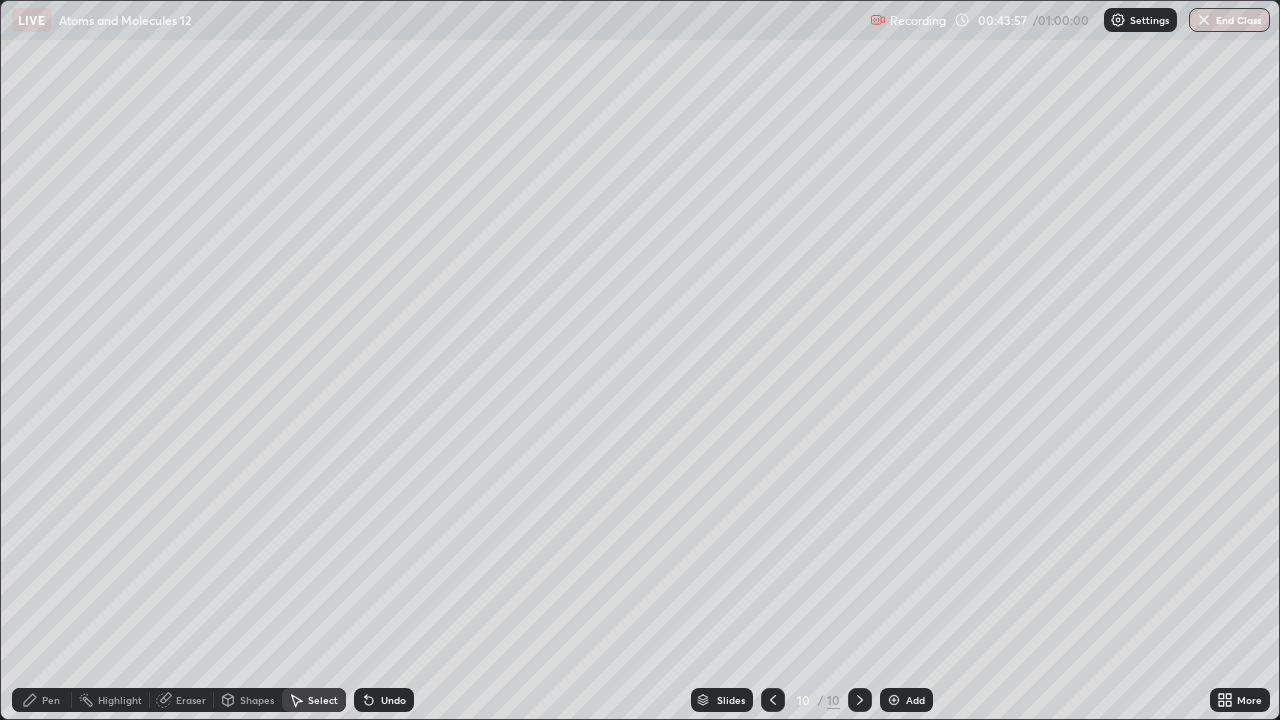 click on "Shapes" at bounding box center [257, 700] 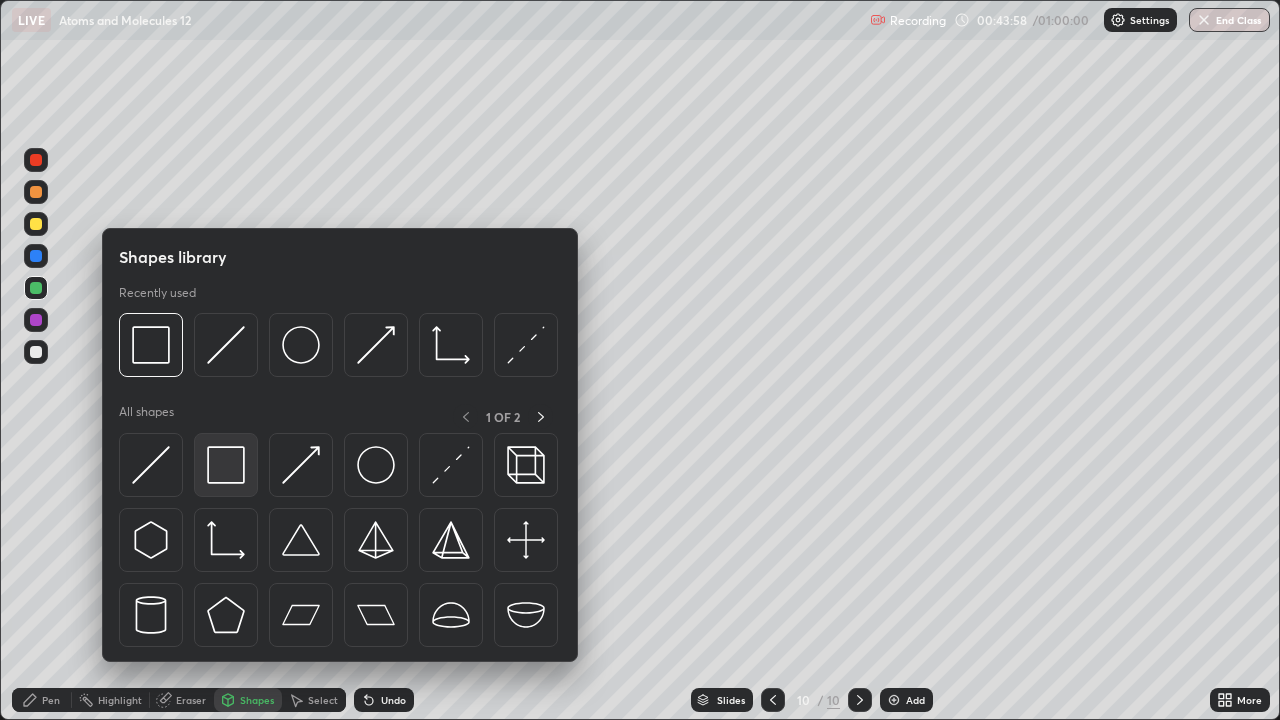 click at bounding box center (226, 465) 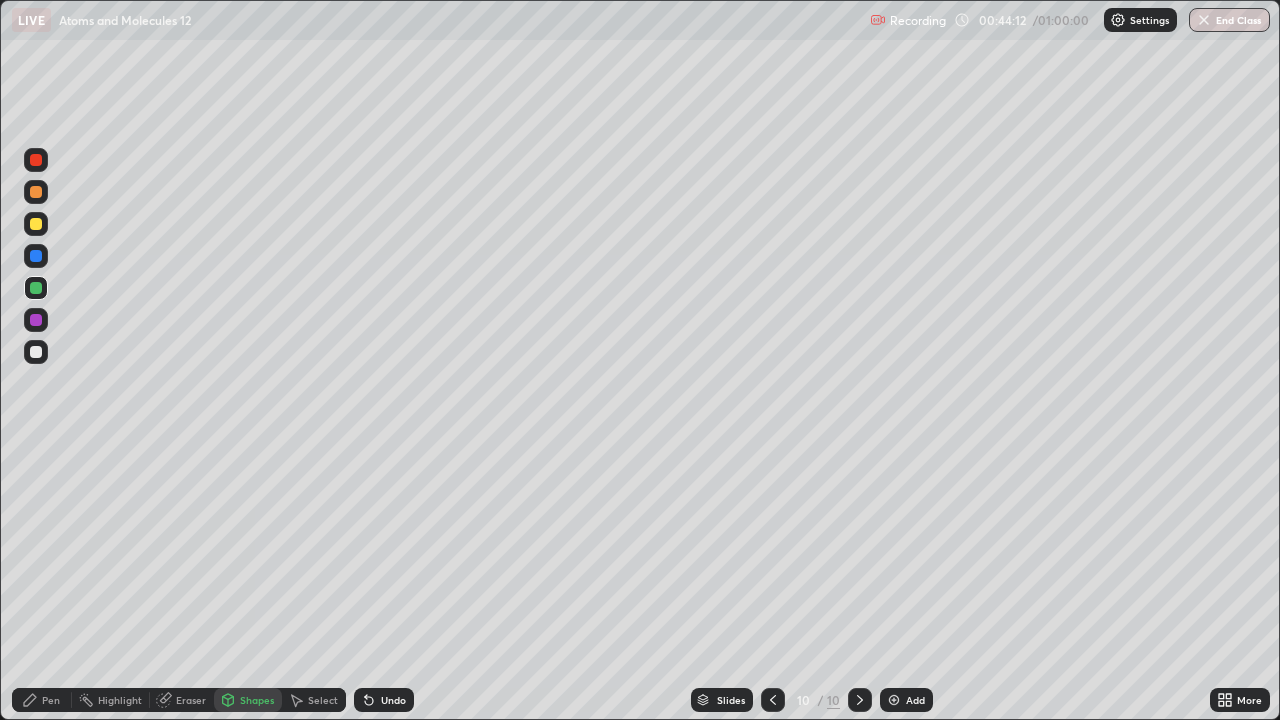 click at bounding box center (36, 352) 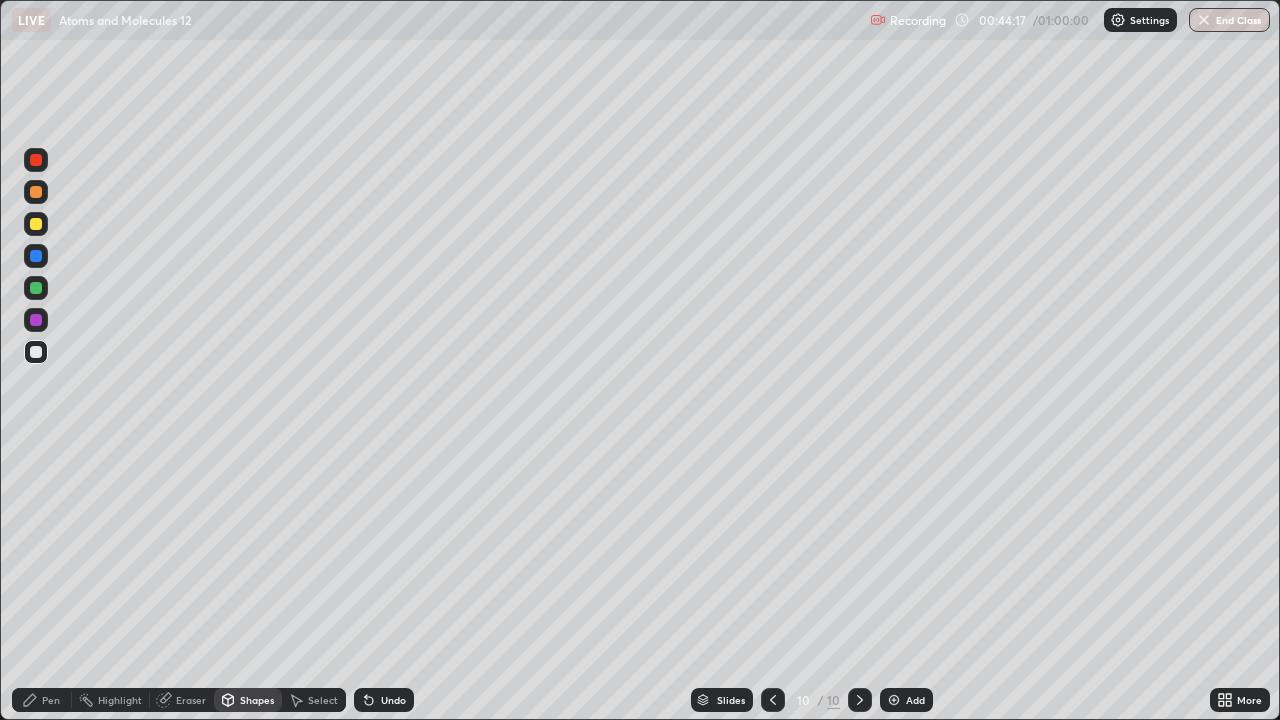 click on "Pen" at bounding box center [42, 700] 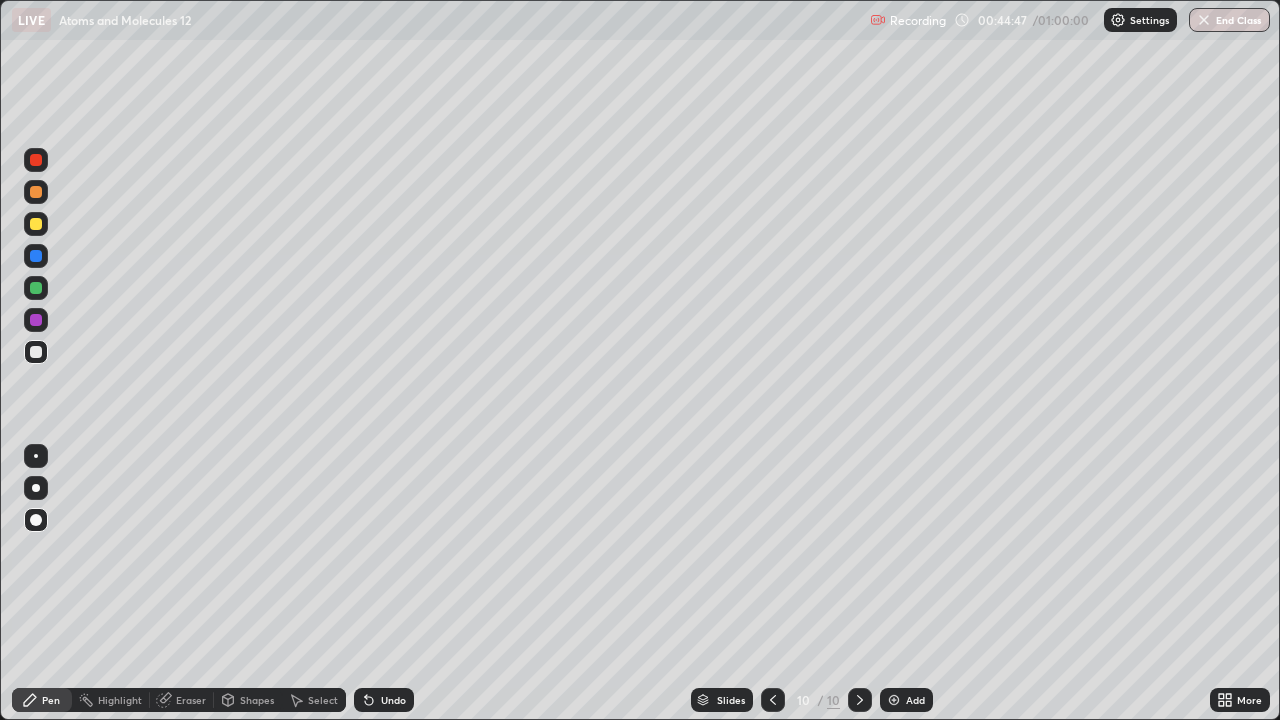click on "Undo" at bounding box center [393, 700] 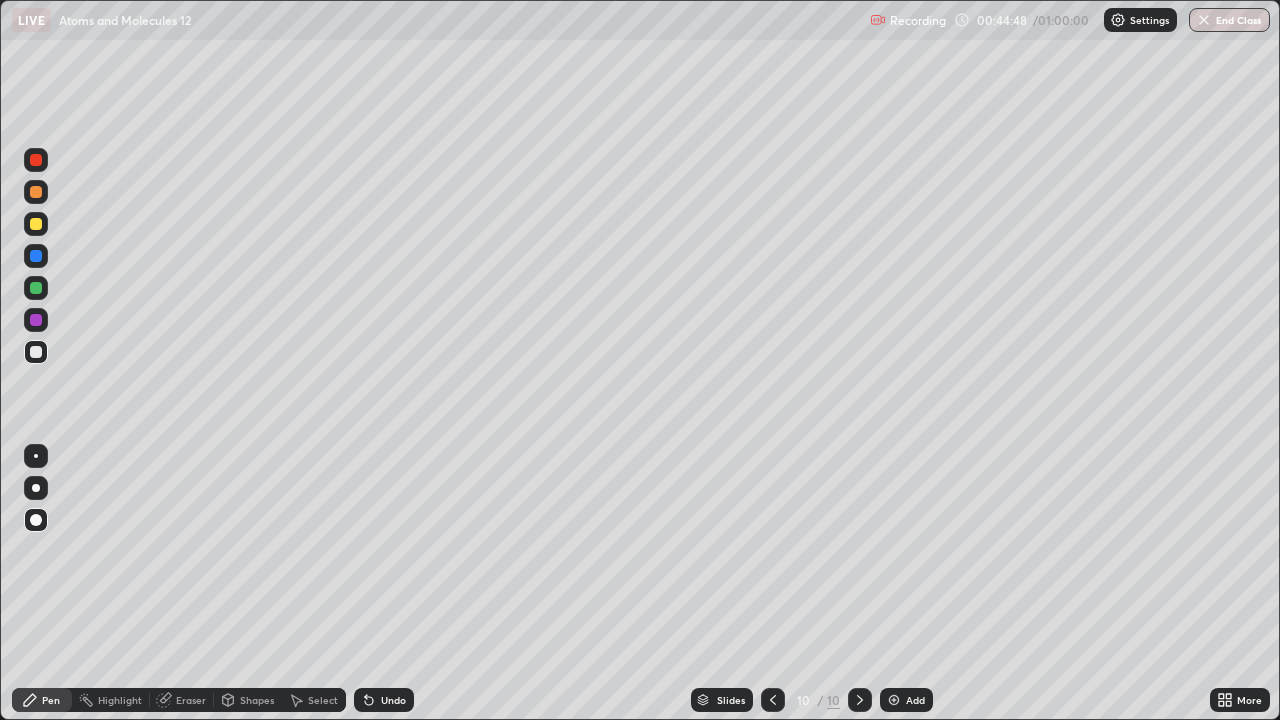 click on "Undo" at bounding box center (393, 700) 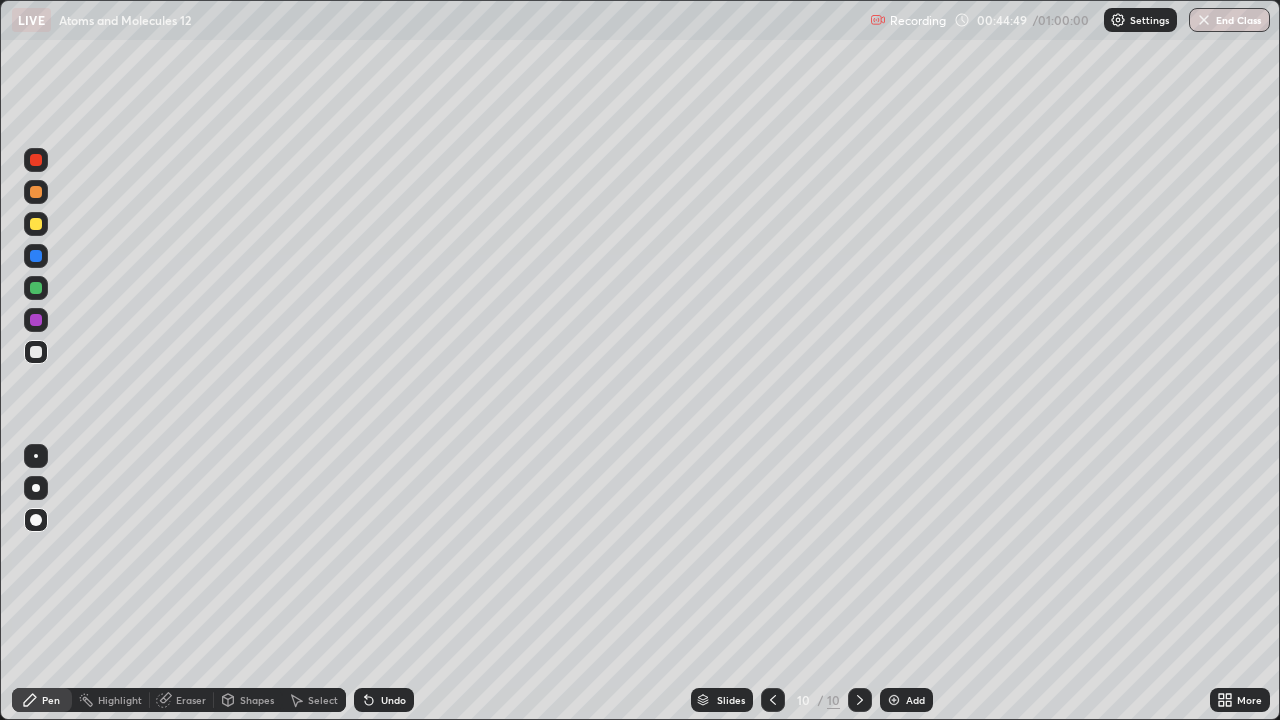click on "Undo" at bounding box center [384, 700] 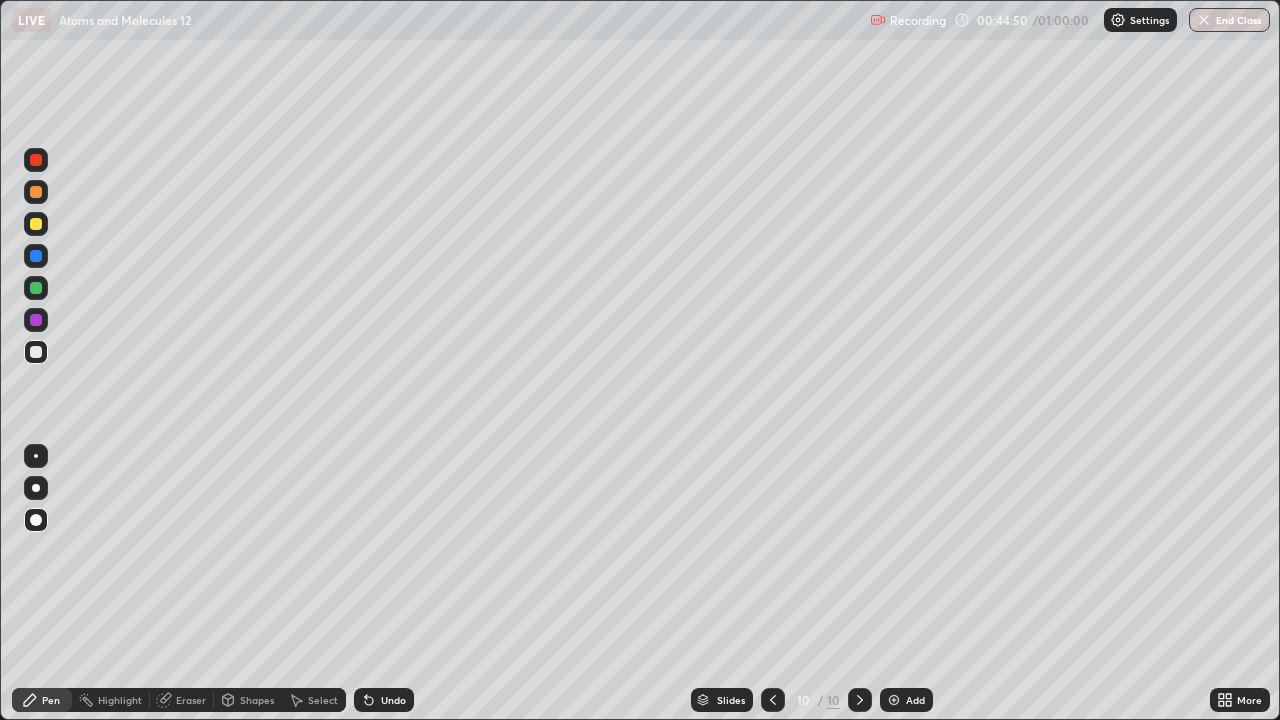 click on "Undo" at bounding box center (393, 700) 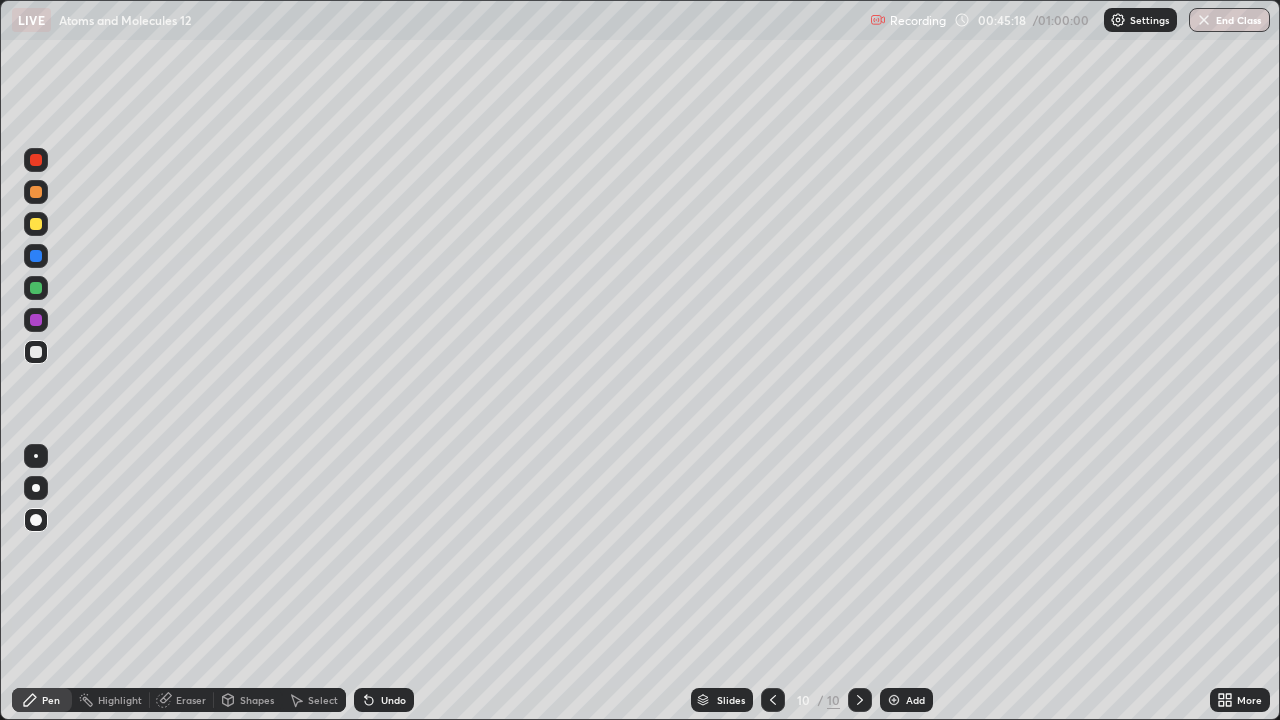 click at bounding box center [36, 288] 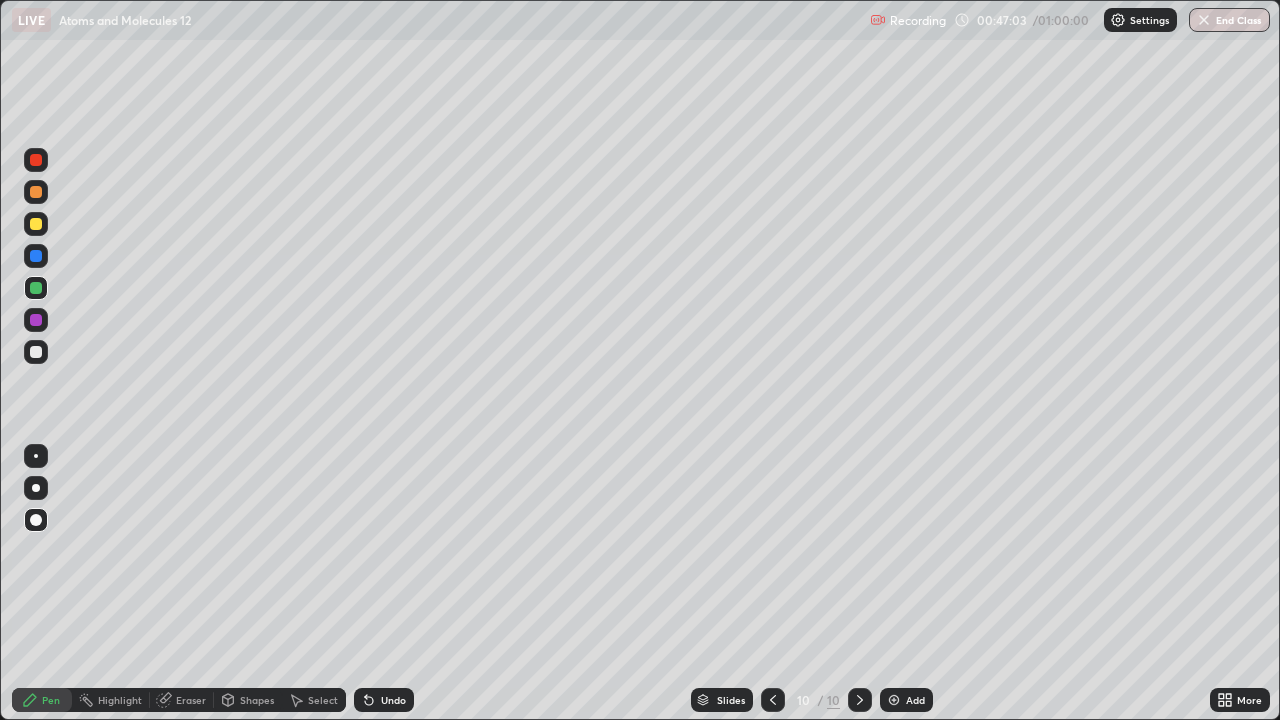 click on "Undo" at bounding box center [384, 700] 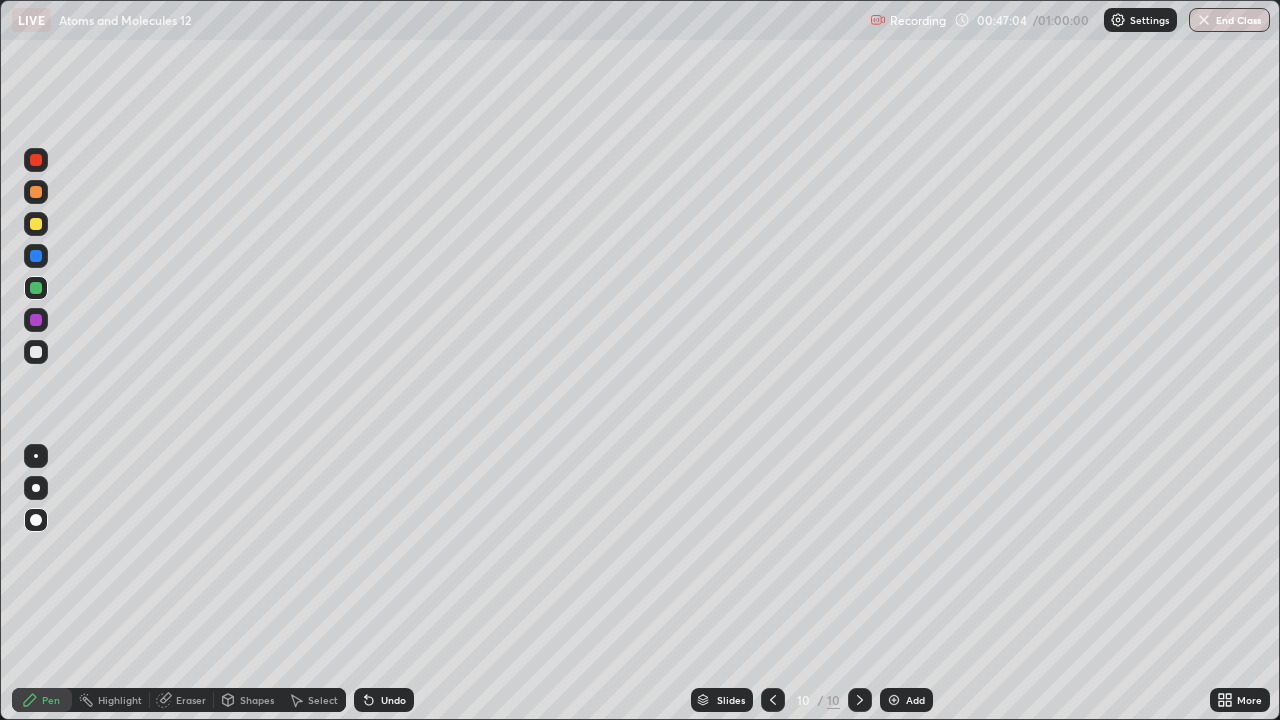 click on "Undo" at bounding box center [393, 700] 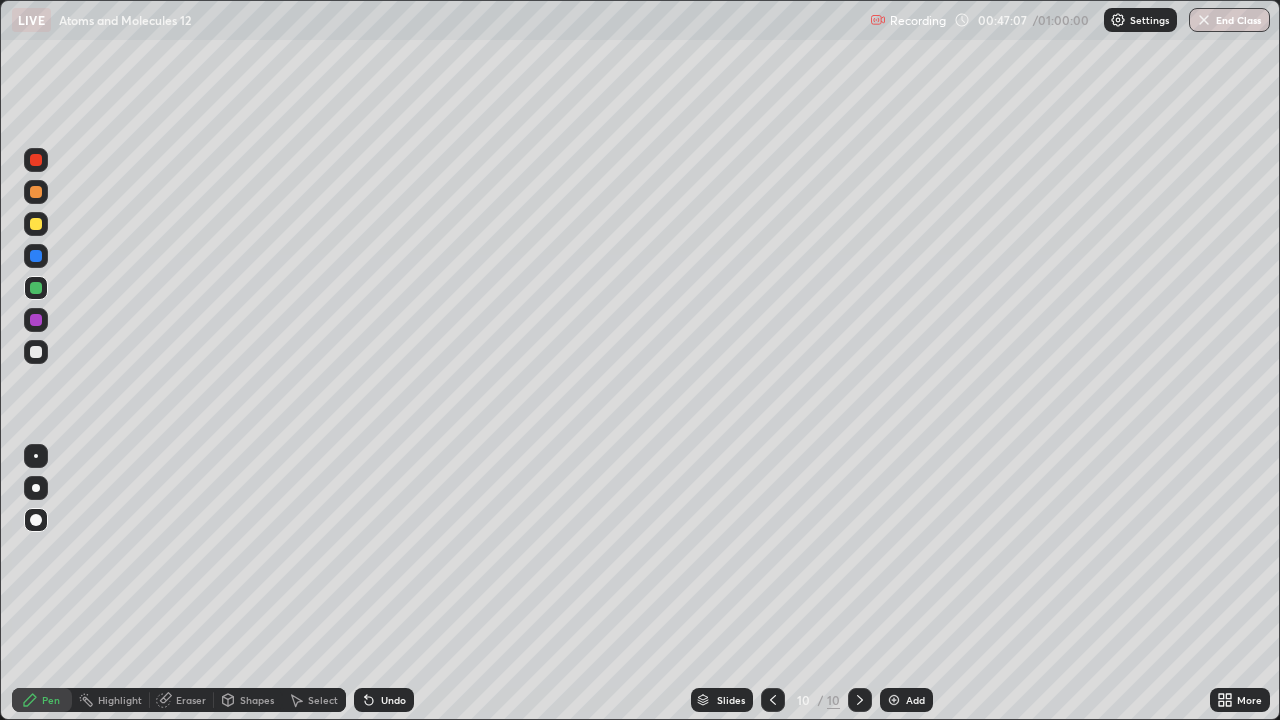 click on "Eraser" at bounding box center [191, 700] 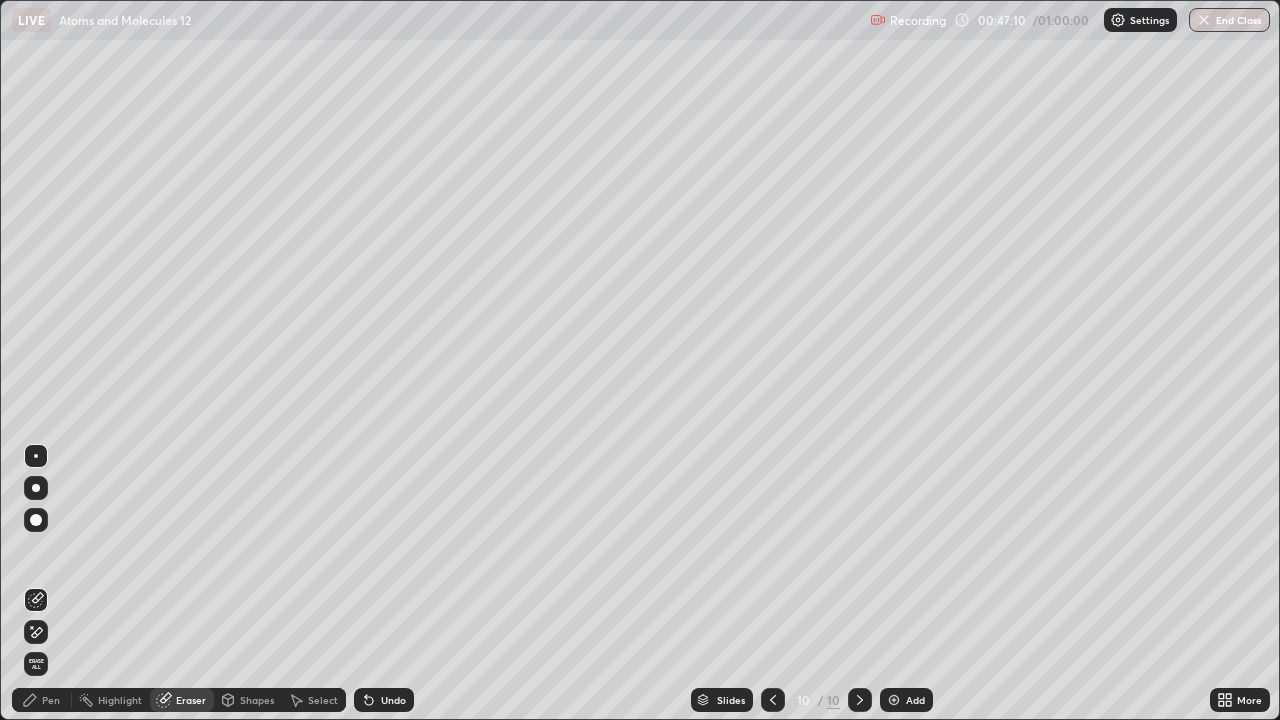 click on "Pen" at bounding box center (51, 700) 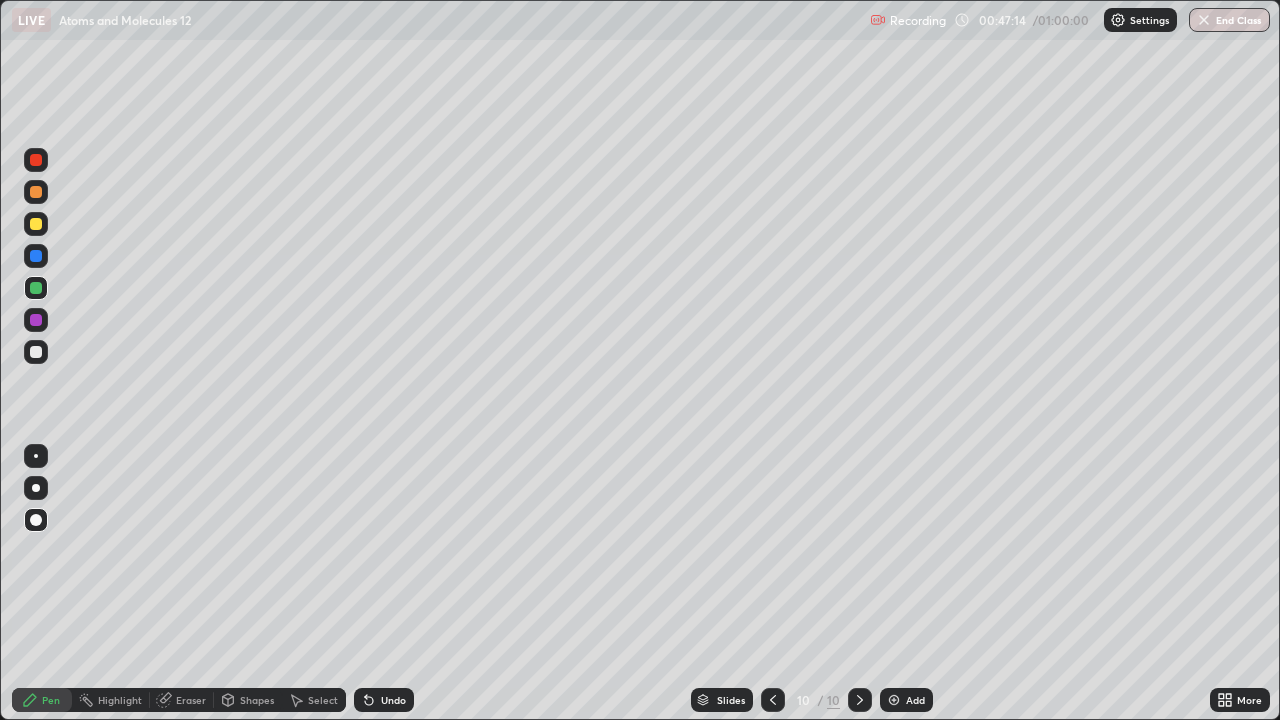 click at bounding box center (36, 224) 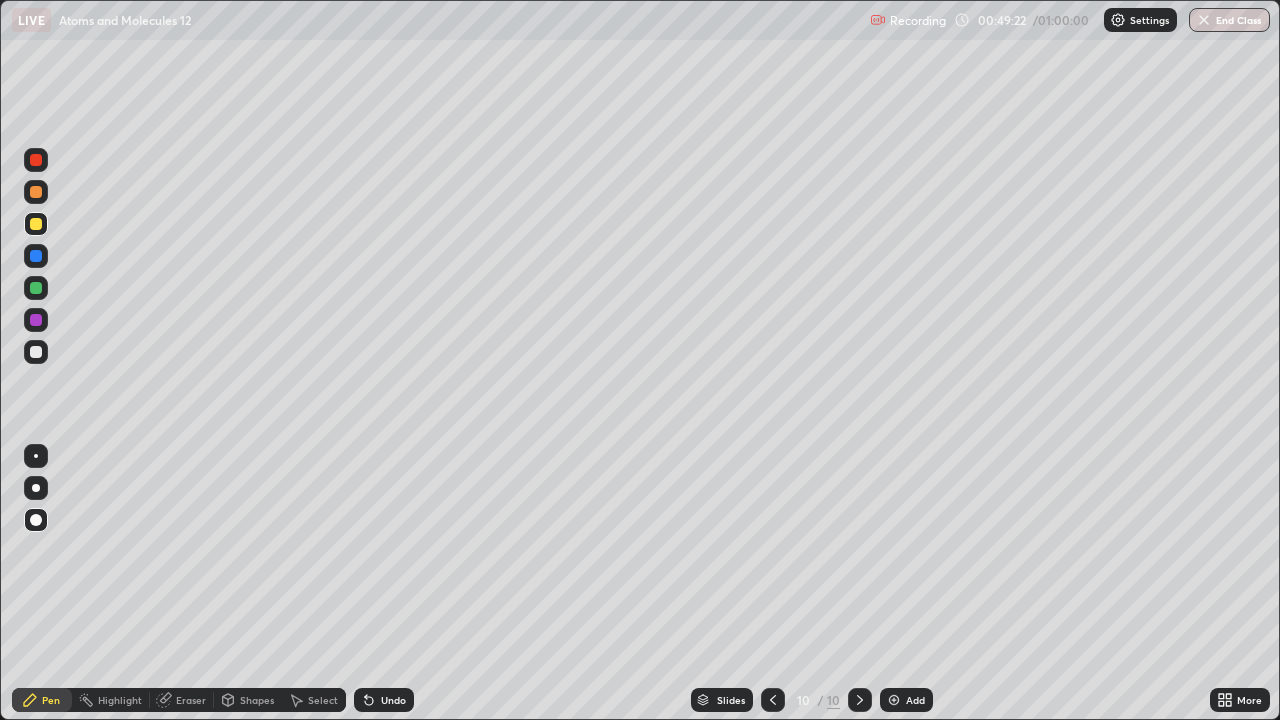 click 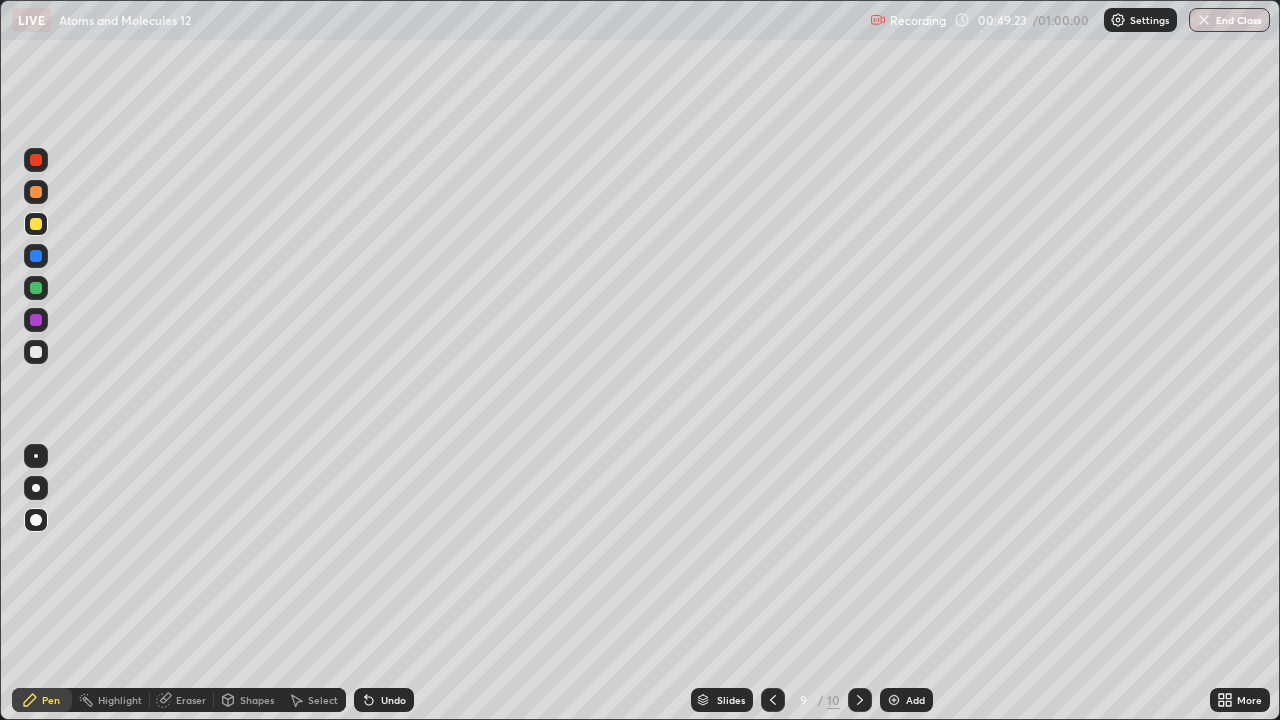 click 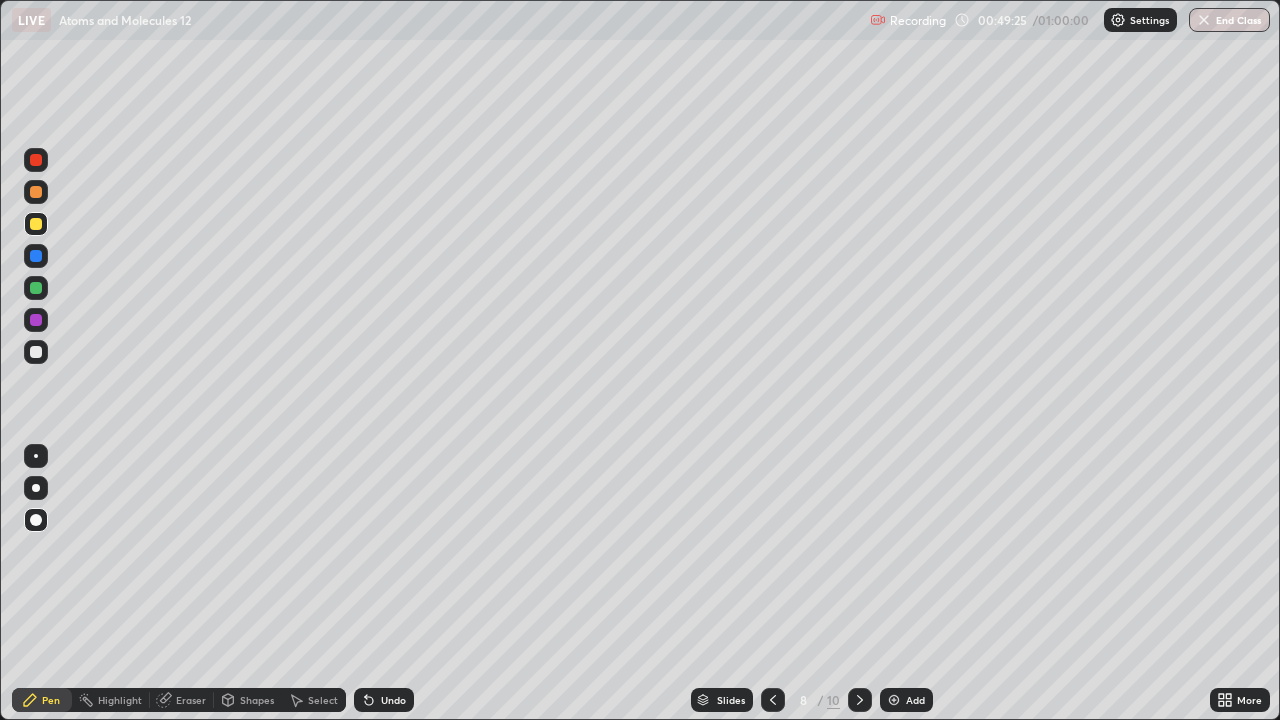 click 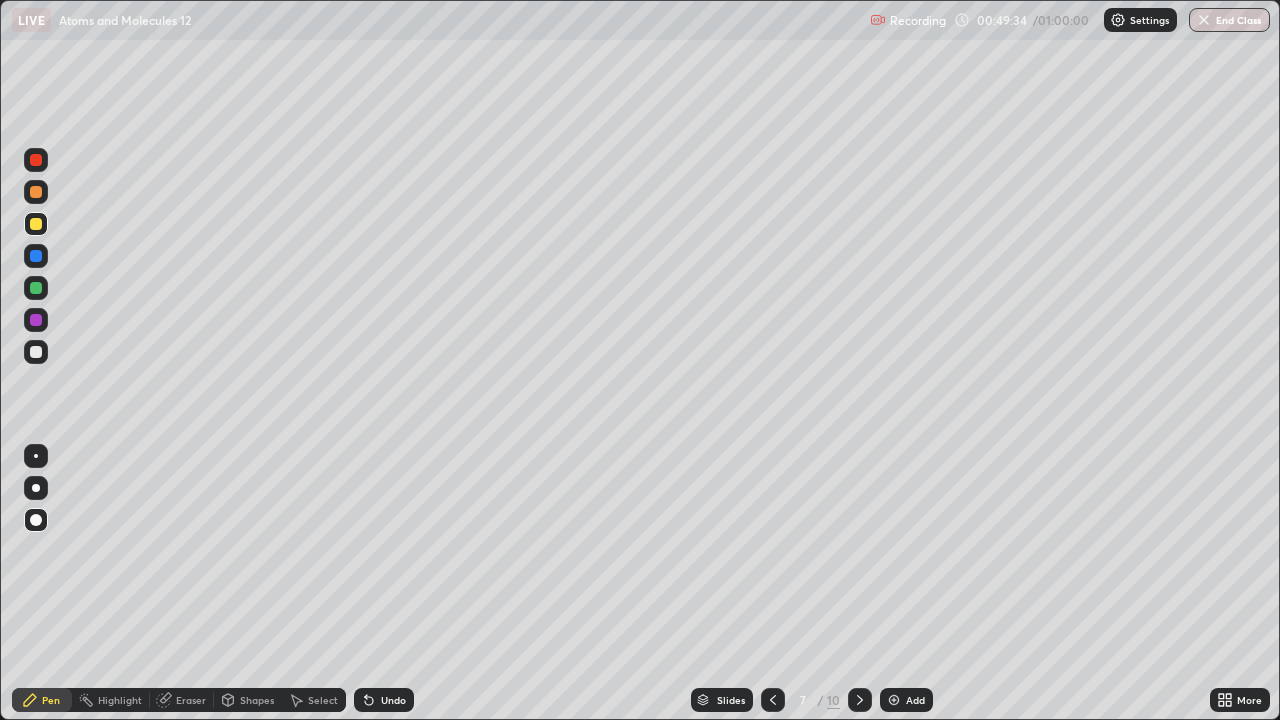 click 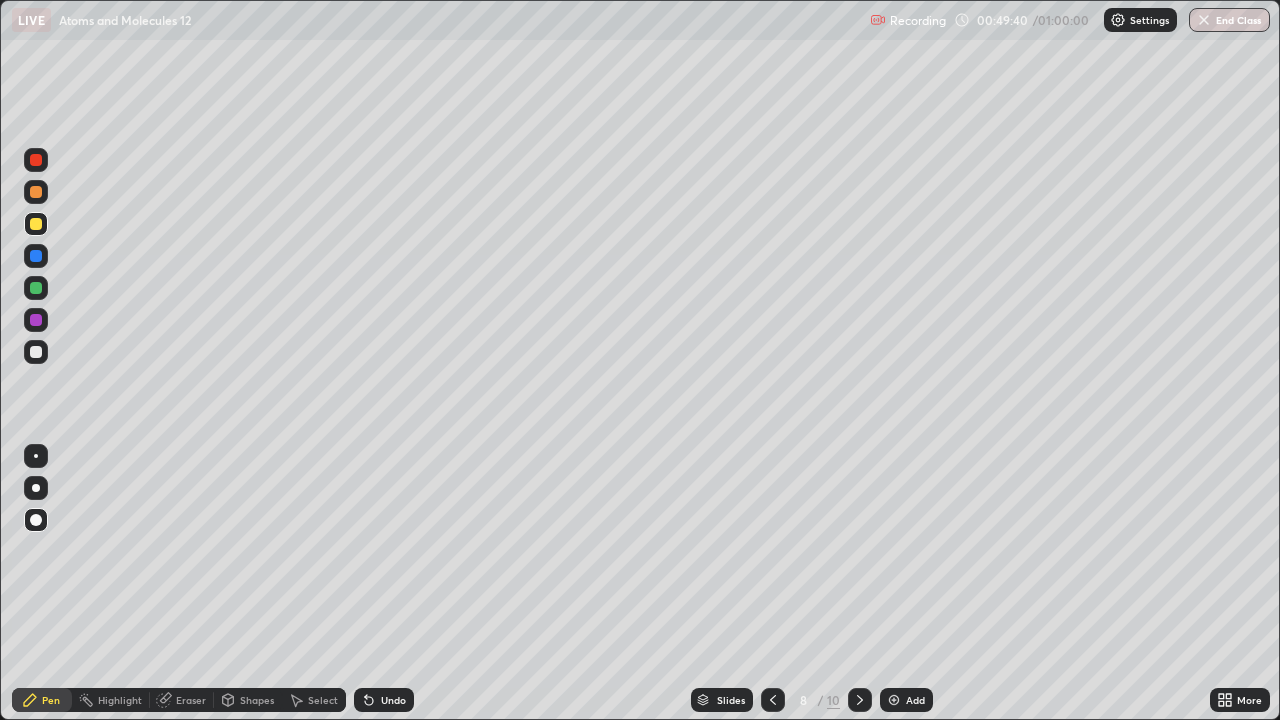 click 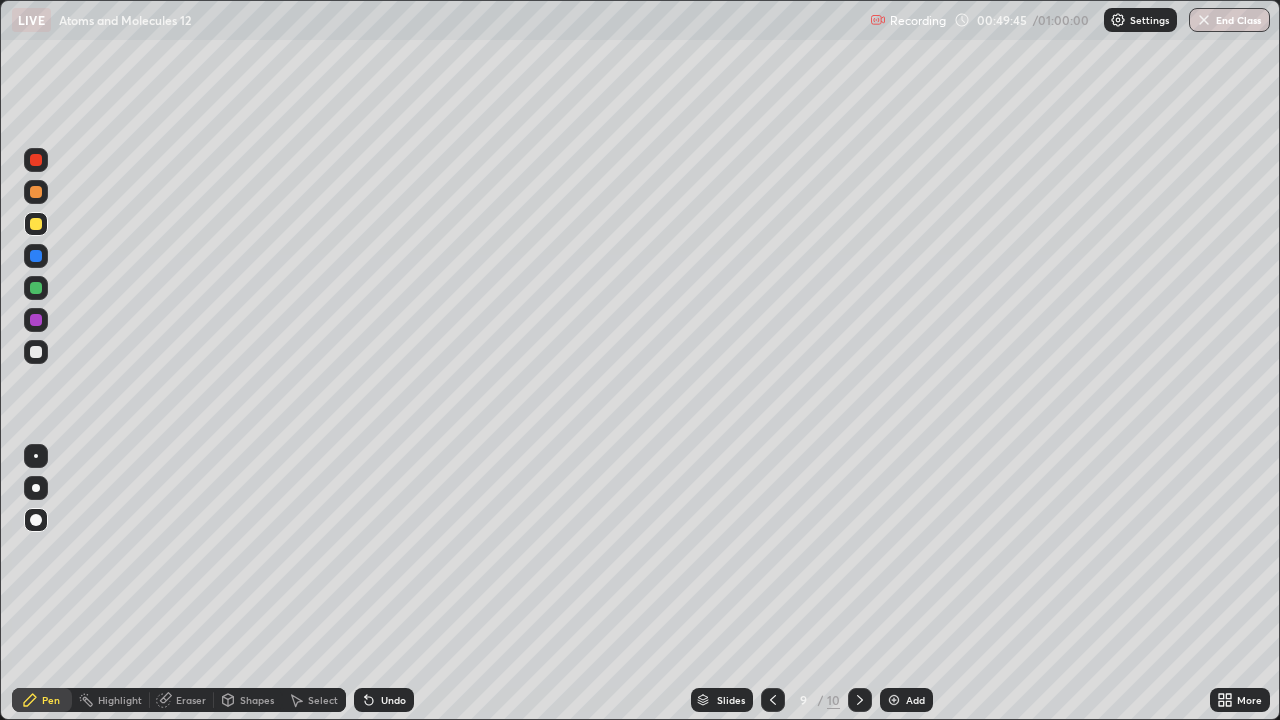 click 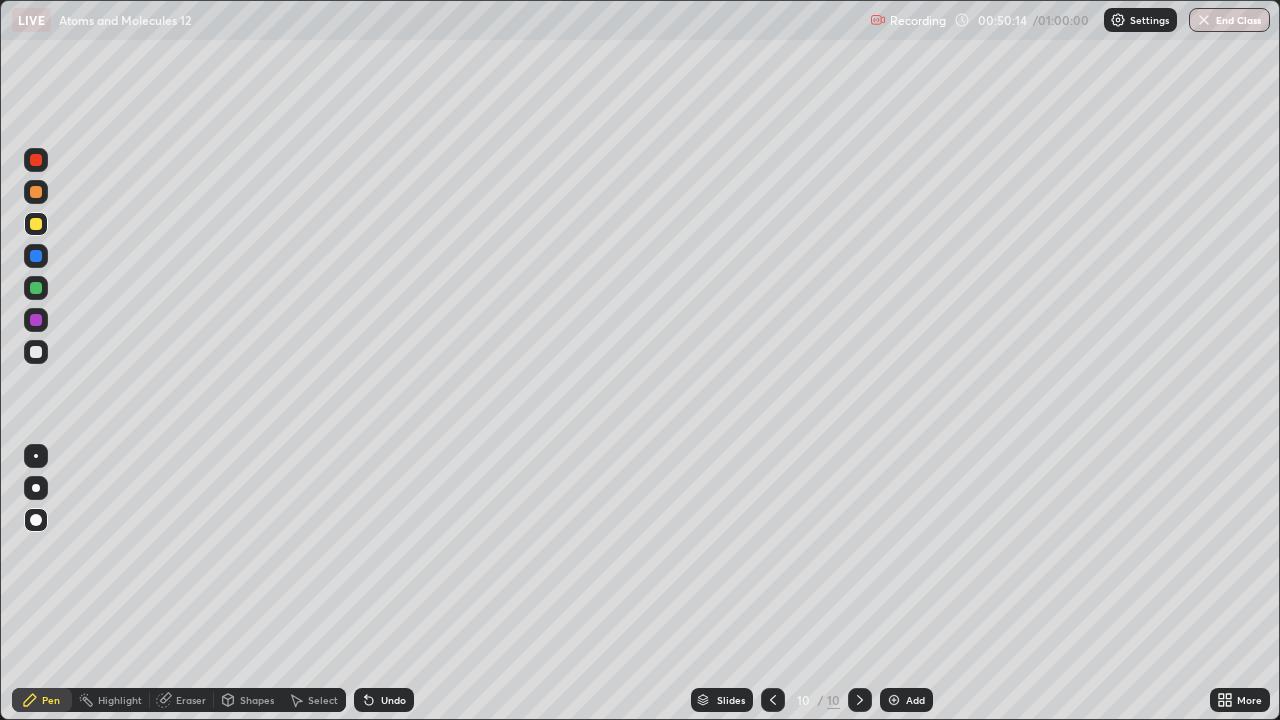 click at bounding box center [894, 700] 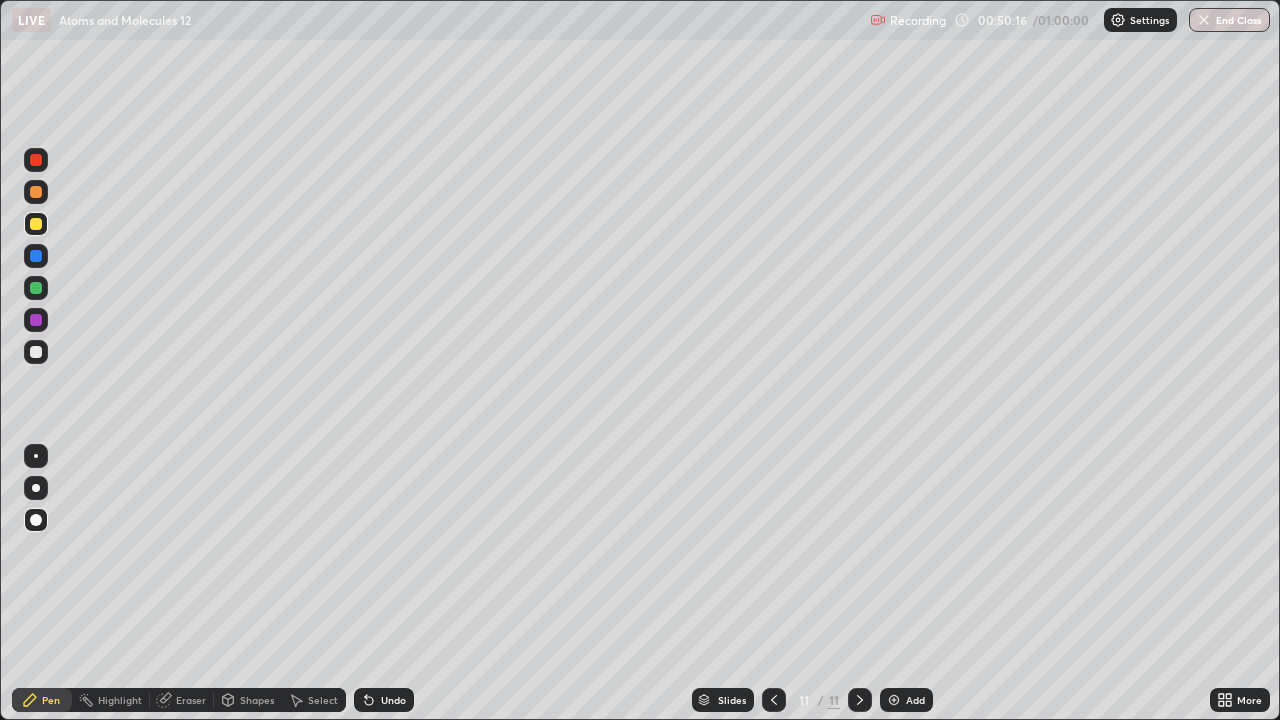 click at bounding box center [36, 288] 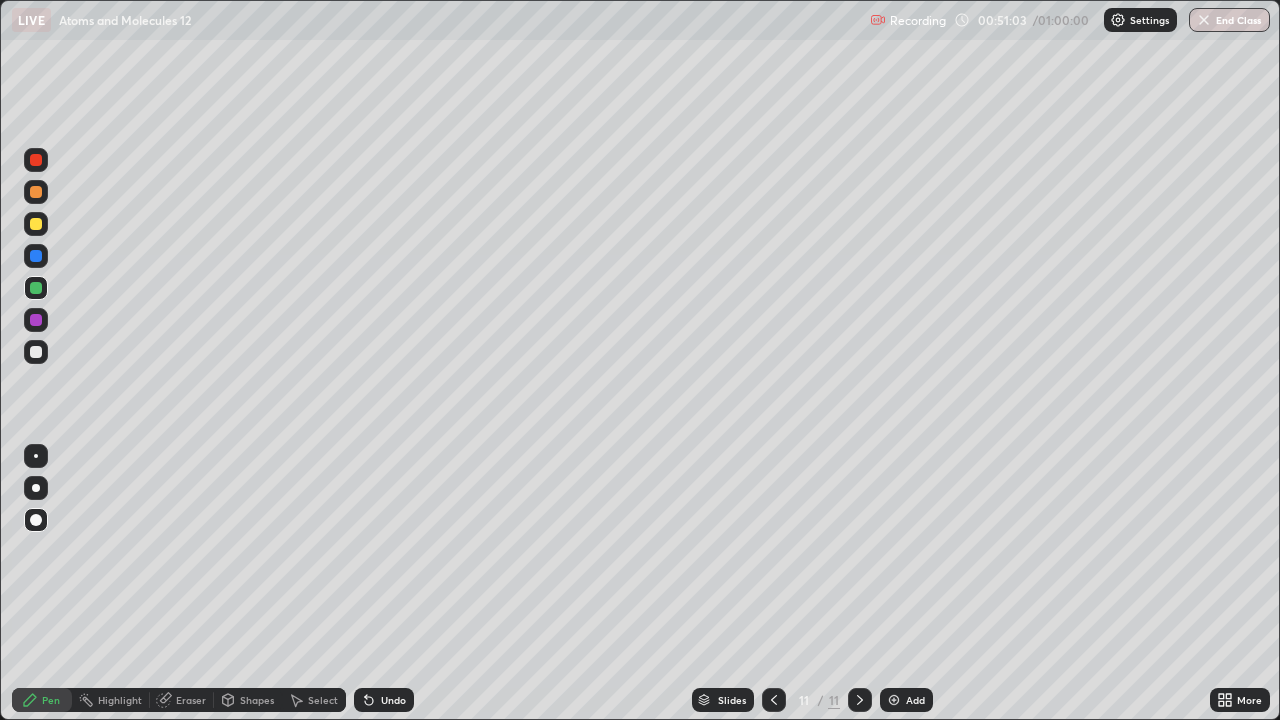 click at bounding box center [774, 700] 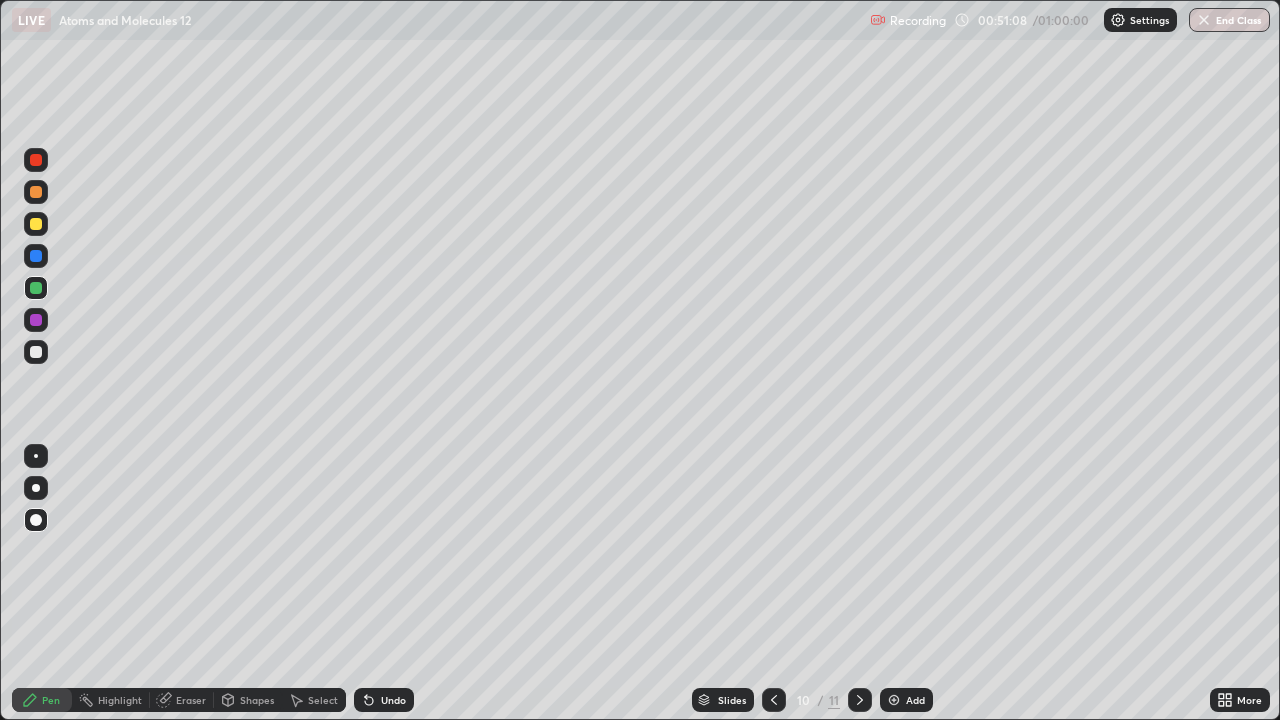click 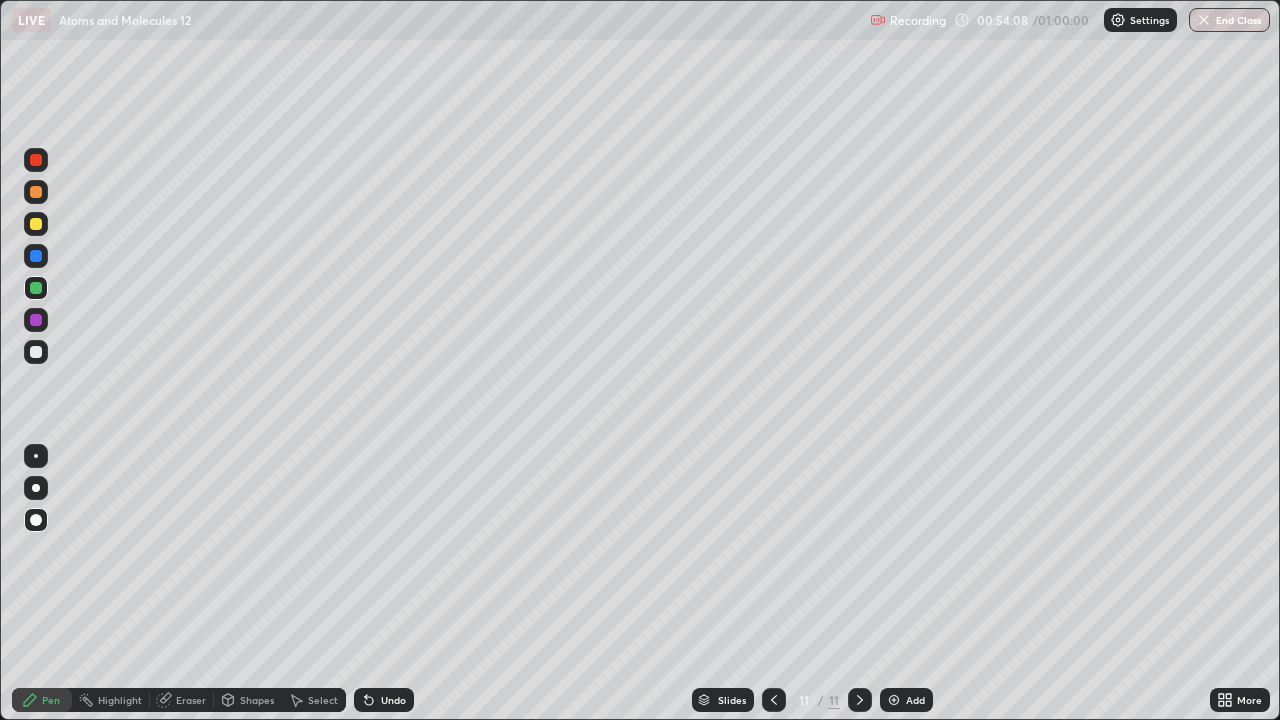 click on "End Class" at bounding box center [1229, 20] 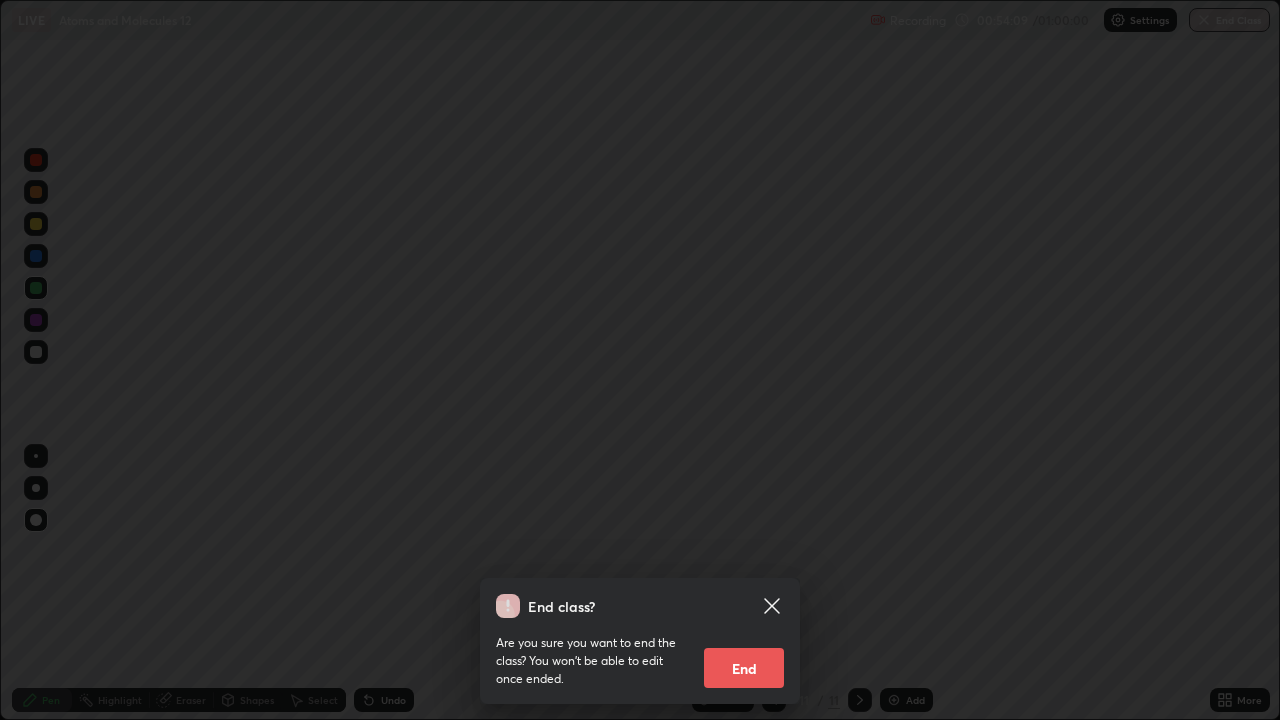 click on "End" at bounding box center [744, 668] 